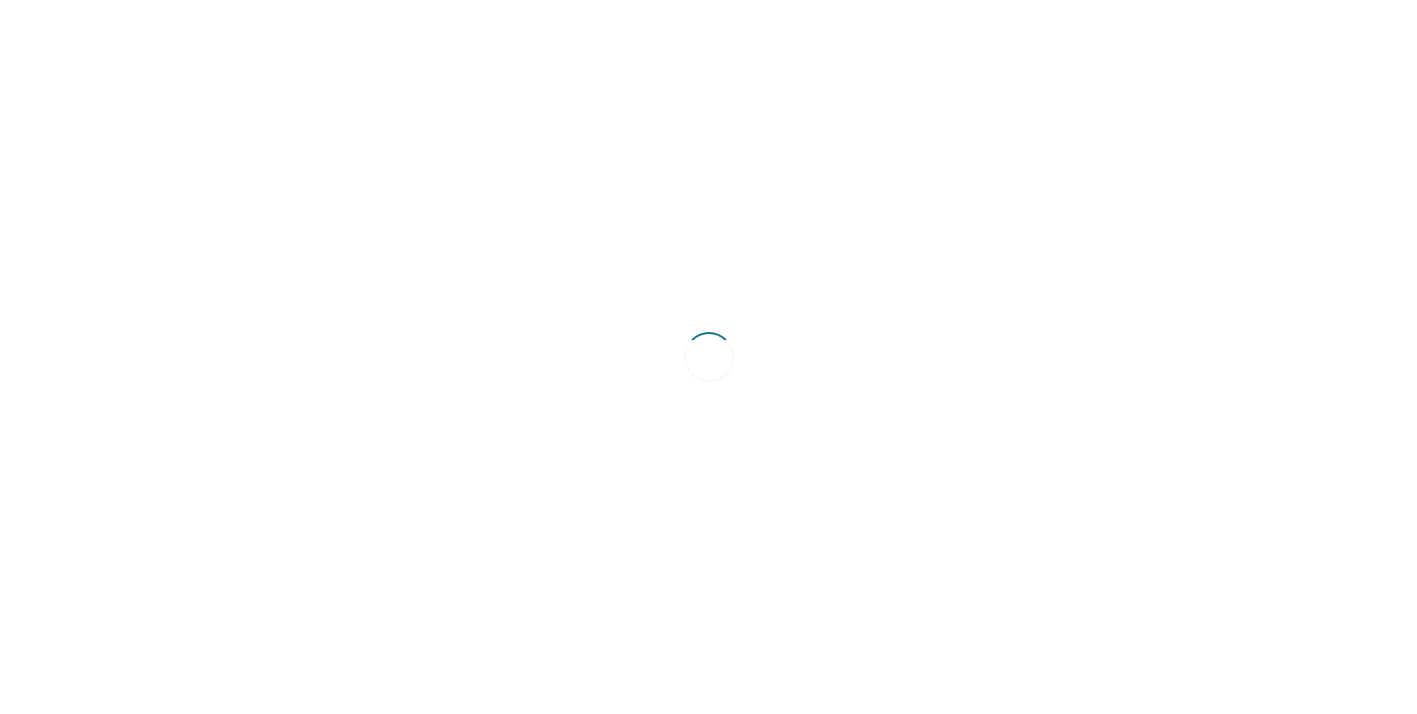 scroll, scrollTop: 0, scrollLeft: 0, axis: both 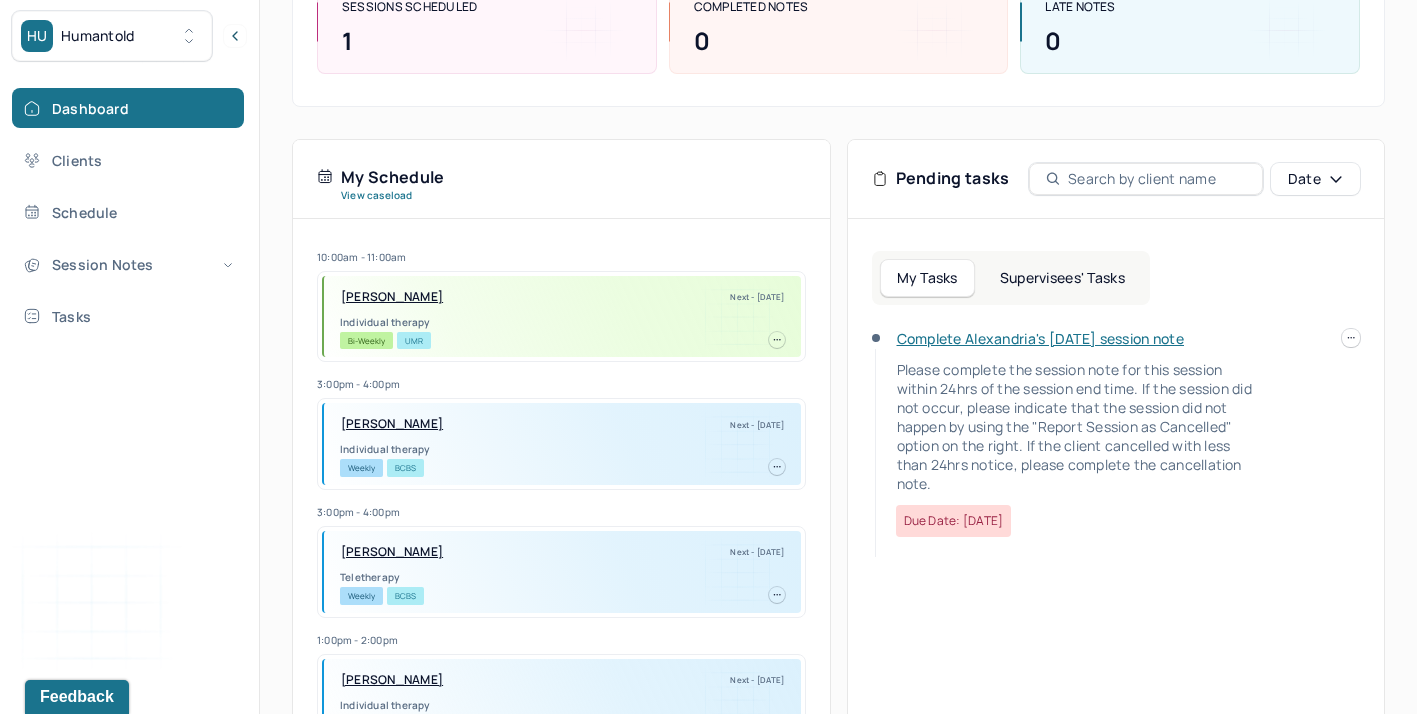 click on "Supervisees' Tasks" at bounding box center [1062, 278] 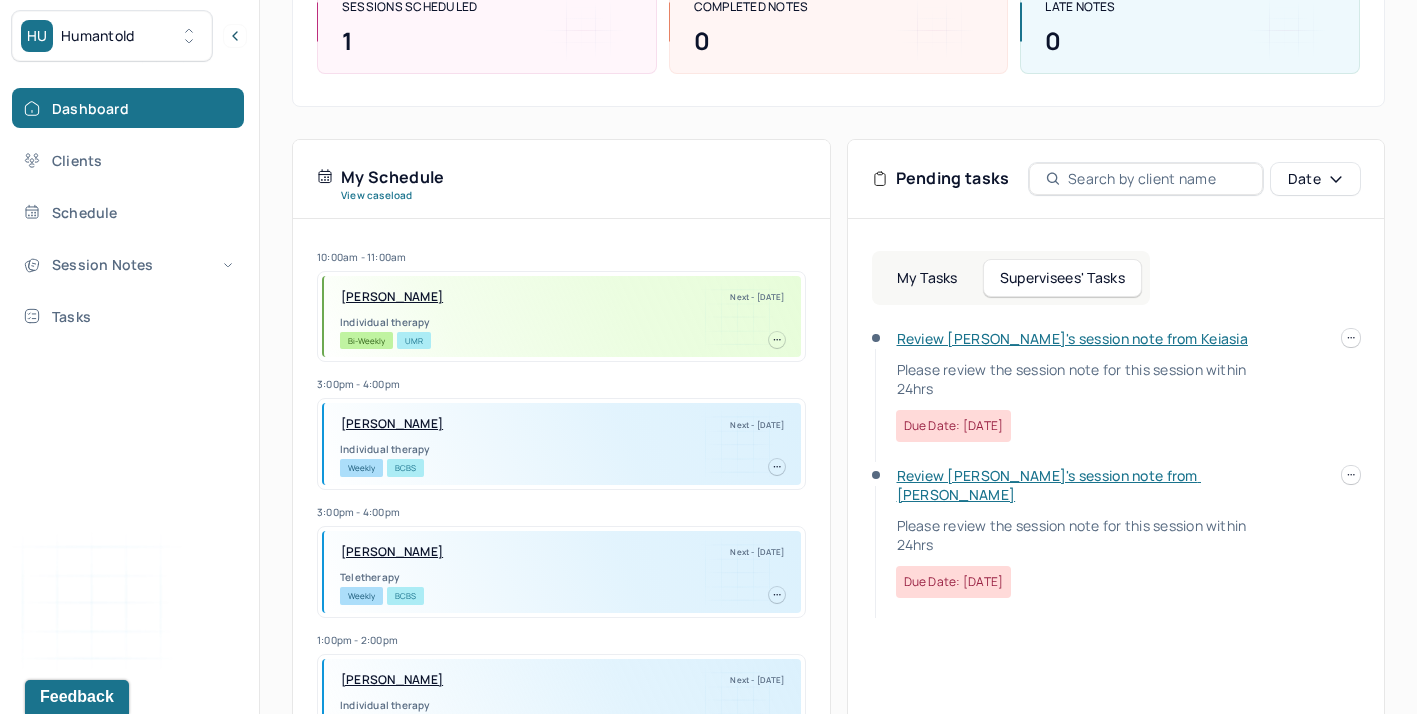 click on "My Tasks" at bounding box center (927, 278) 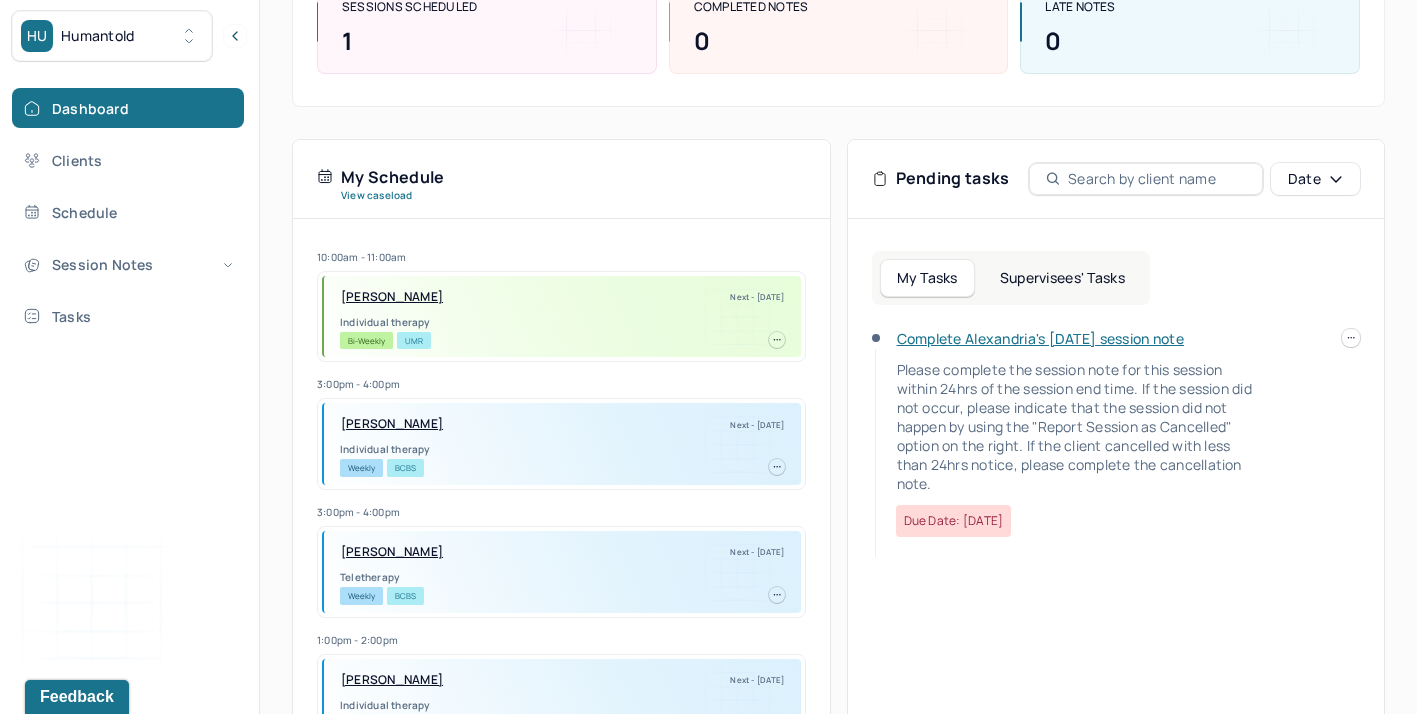 click on "HU Humantold       Dashboard Clients Schedule Session Notes Tasks GB [PERSON_NAME] provider   Logout   Diagnosis codes on session notes are currently limited to one (1). Only input the primary diagnosis.       Search by client name, chart number     FAQs     GB Gomattie Let’s get you started 🚀 You can manage your caseload and availability here   this week   SESSIONS SCHEDULED 1 COMPLETED NOTES 0 LATE NOTES 0 My Schedule View caseload 10:00am - 11:00am   [PERSON_NAME]   Next - [DATE] Individual therapy Bi-Weekly UMR     3:00pm - 4:00pm   [PERSON_NAME]   Next - [DATE] Individual therapy Weekly BCBS     3:00pm - 4:00pm   [PERSON_NAME]   Next - [DATE] Teletherapy Weekly BCBS     1:00pm - 2:00pm   [GEOGRAPHIC_DATA][PERSON_NAME][GEOGRAPHIC_DATA]   Next - [DATE] Individual therapy Weekly BCBS     2:00pm - 3:00pm   [PERSON_NAME]   Next - [DATE] Individual therapy Weekly Self Pay     12:00pm - 1:00pm   [GEOGRAPHIC_DATA][PERSON_NAME][GEOGRAPHIC_DATA]   Next - [DATE] Individual therapy Weekly BCBS         Bi-Weekly" at bounding box center (708, 267) 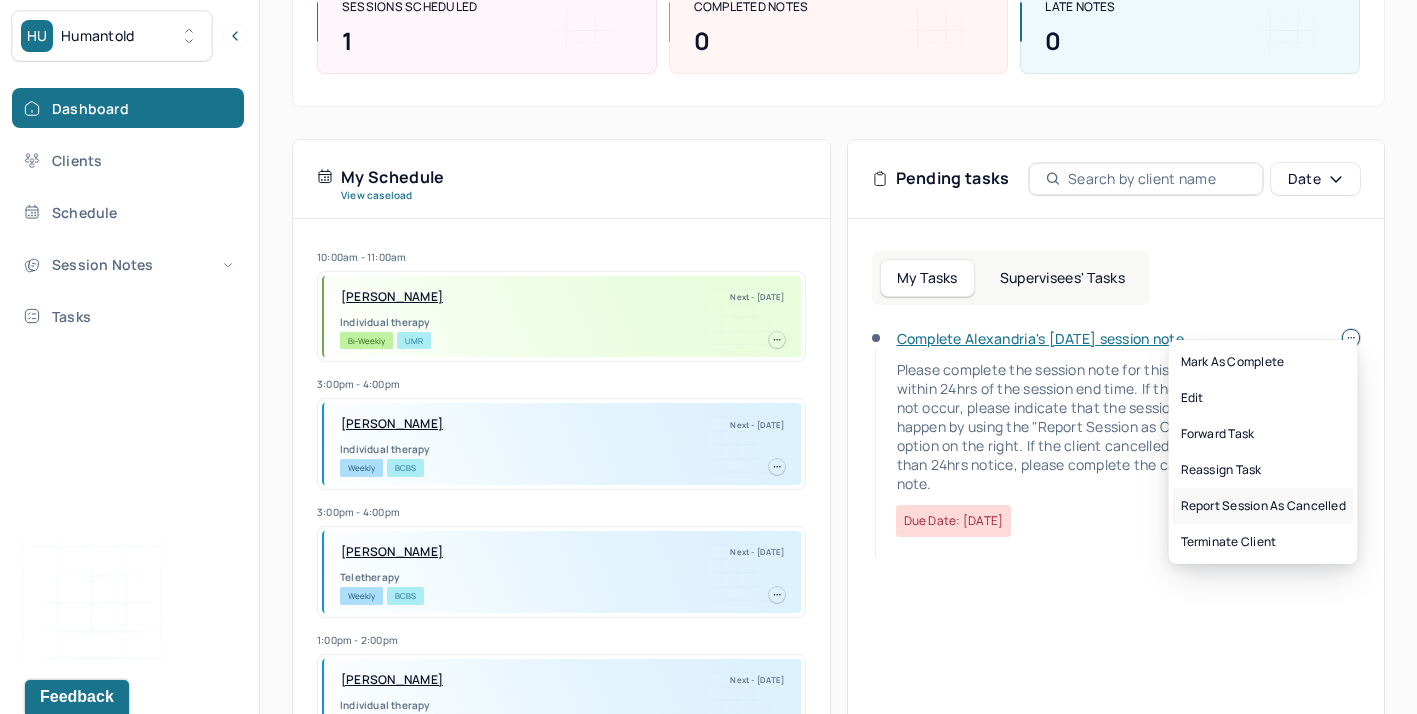 click on "Report session as cancelled" at bounding box center (1263, 506) 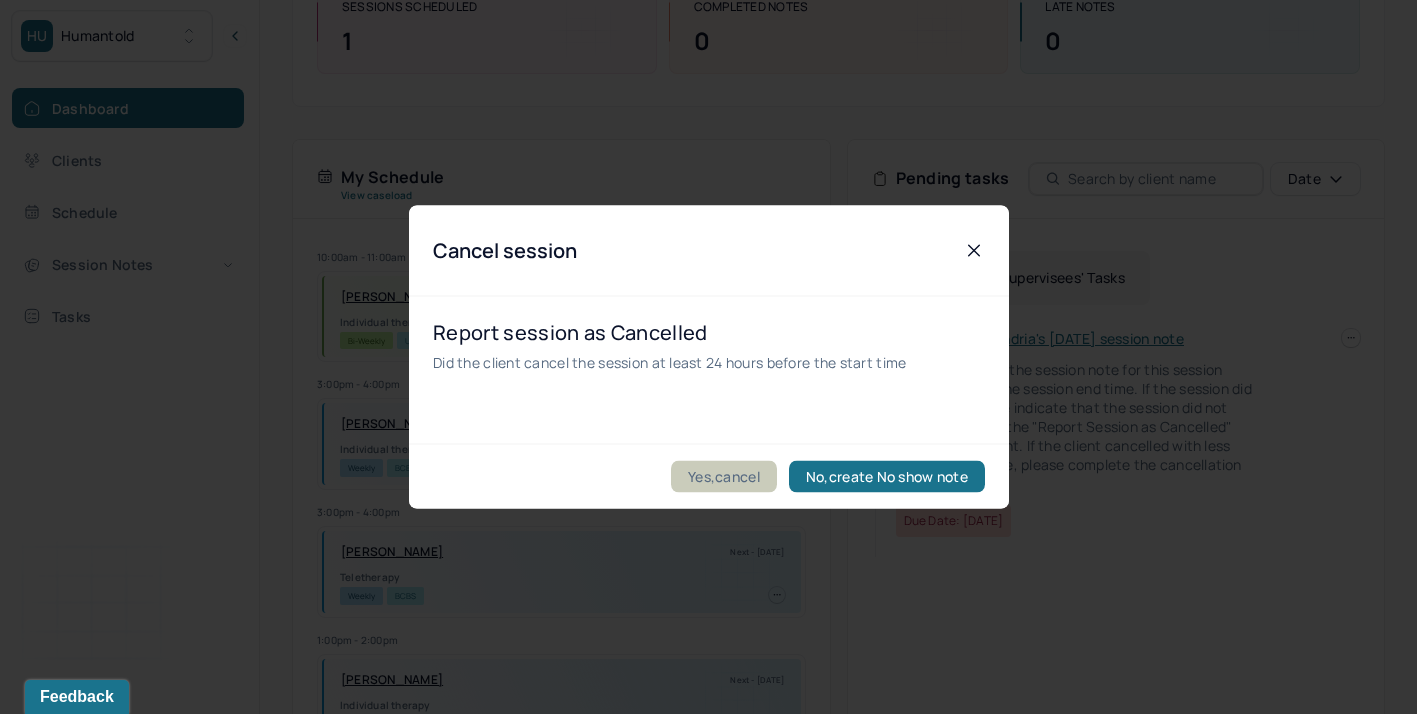 click on "Yes,cancel" at bounding box center (724, 477) 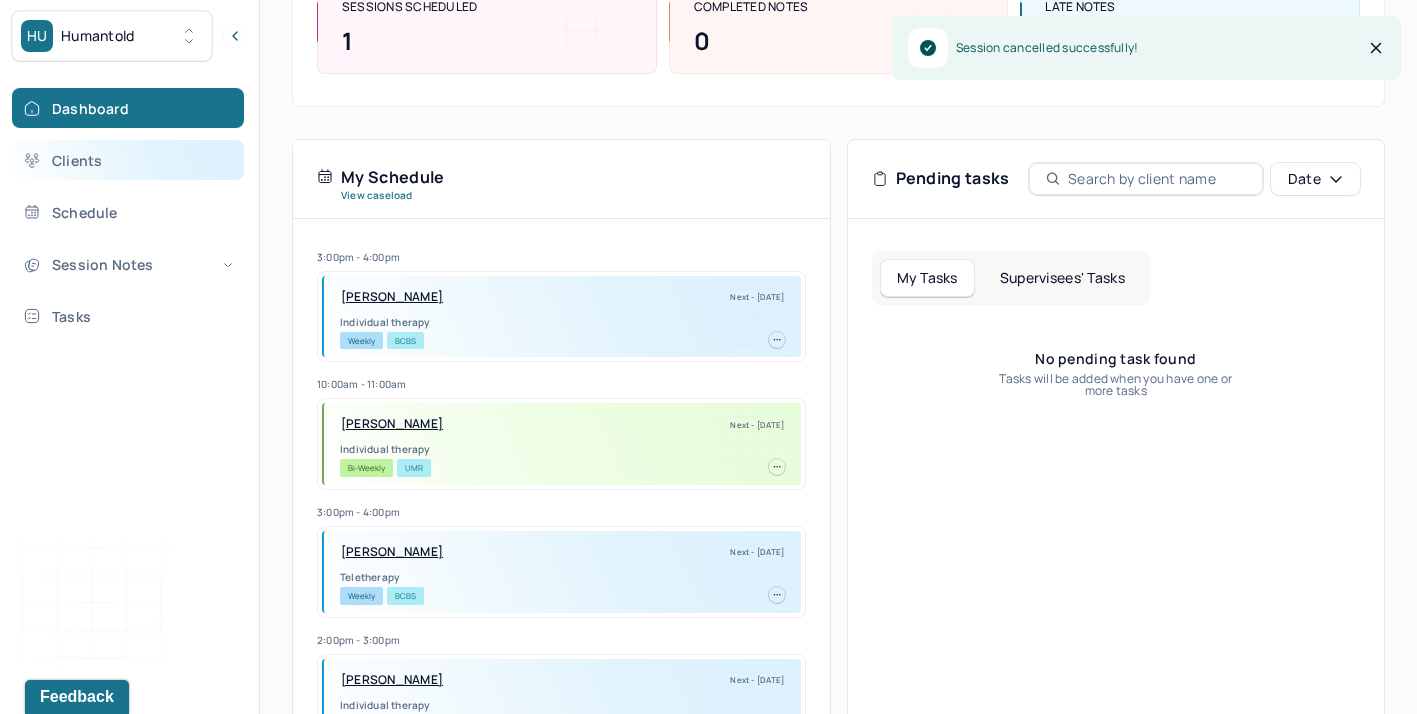 click on "Clients" at bounding box center (128, 160) 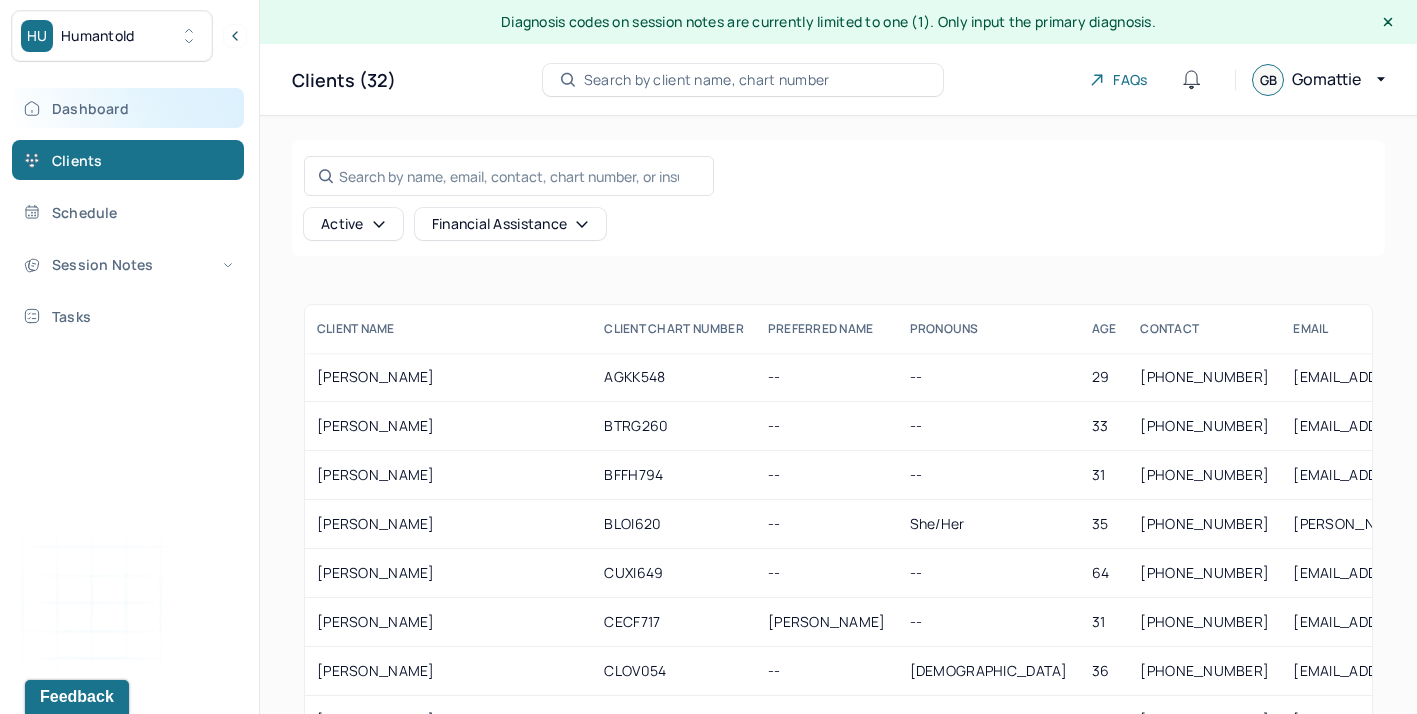 click on "Dashboard" at bounding box center (128, 108) 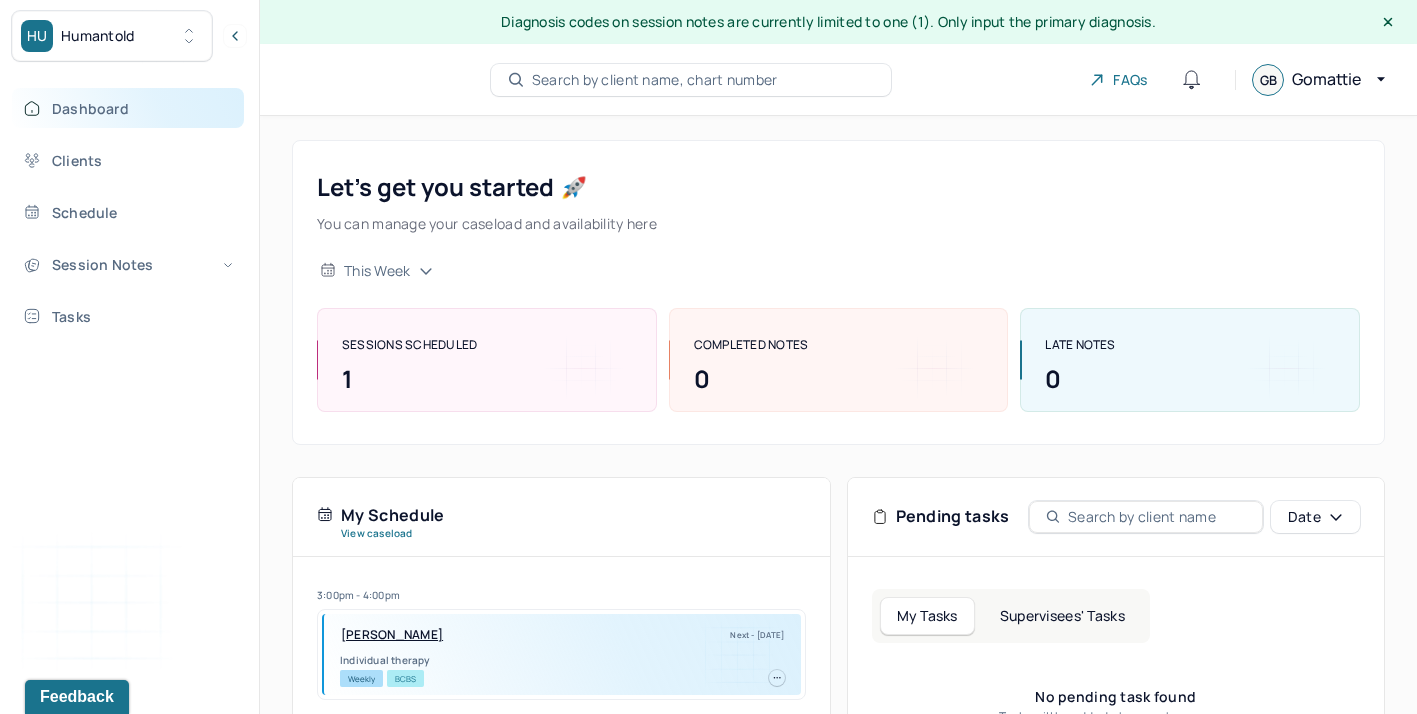 click on "Dashboard" at bounding box center [128, 108] 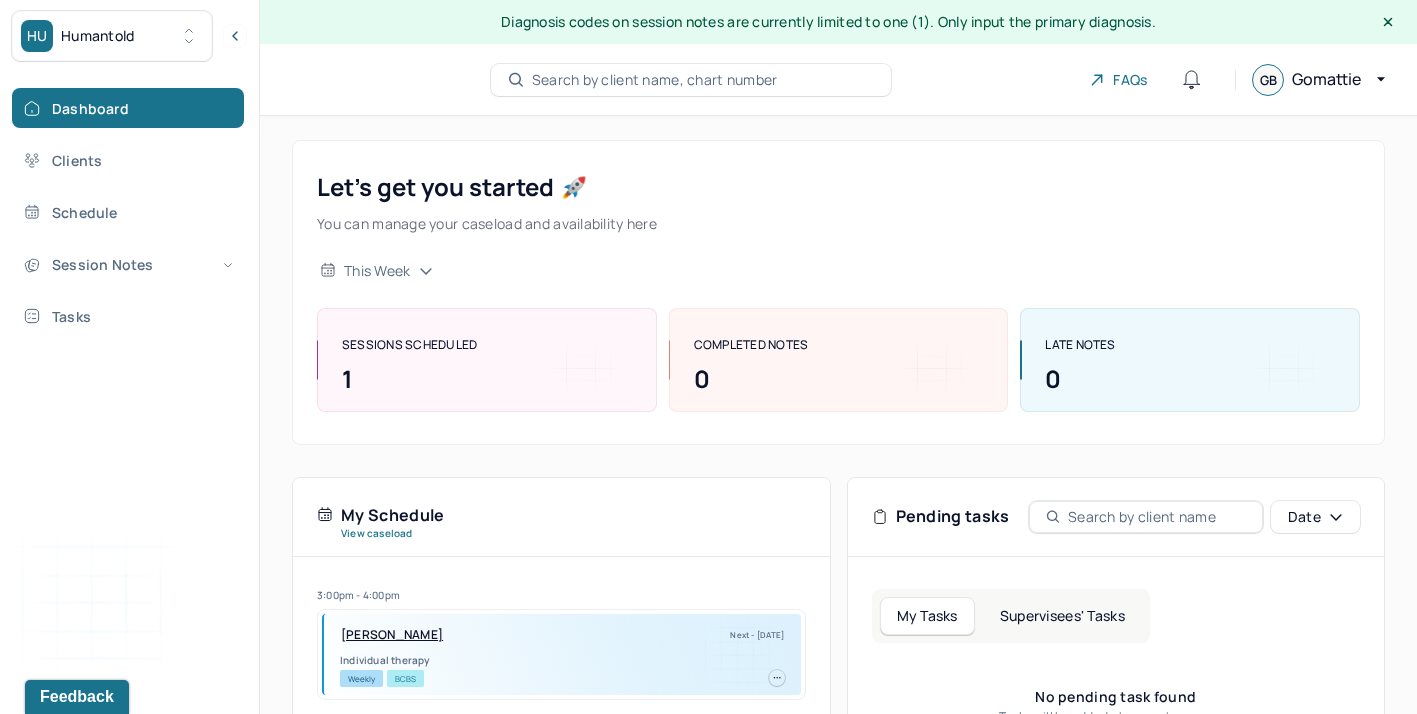 click on "Supervisees' Tasks" at bounding box center (1062, 616) 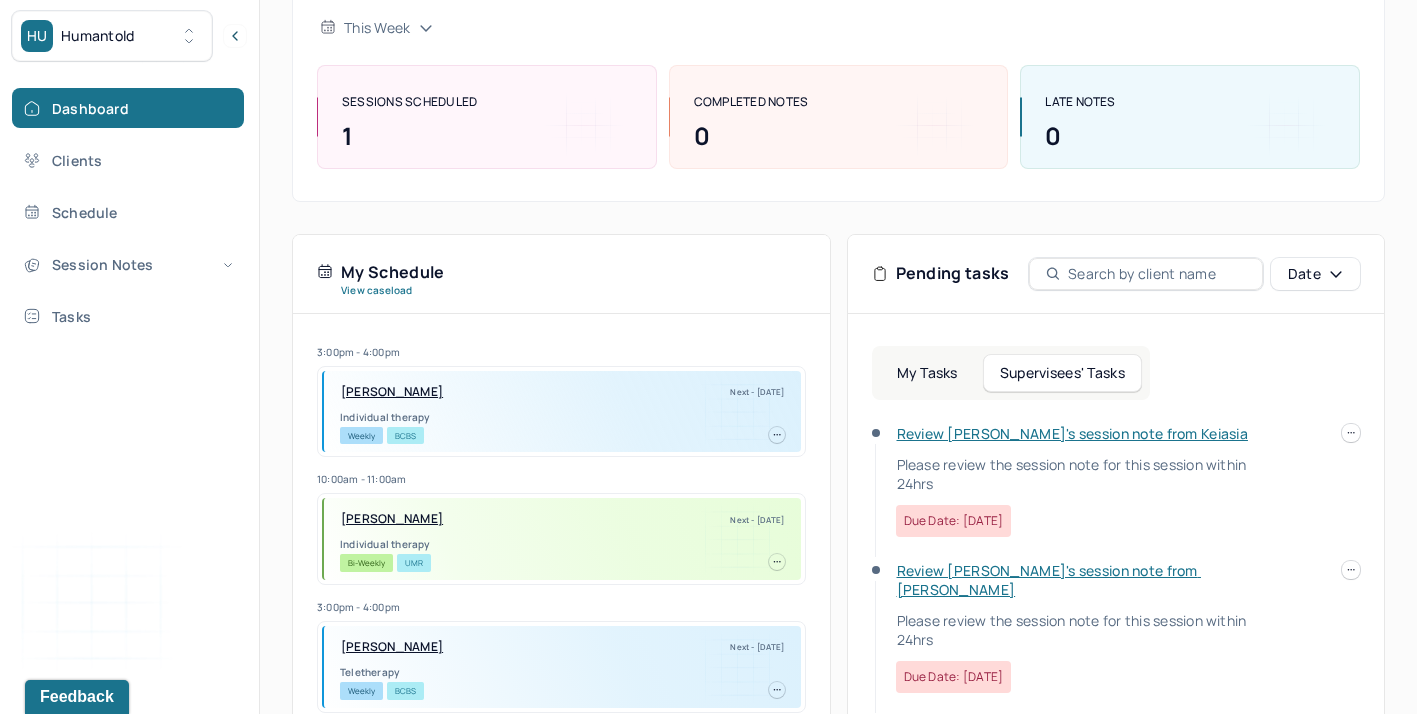 scroll, scrollTop: 261, scrollLeft: 0, axis: vertical 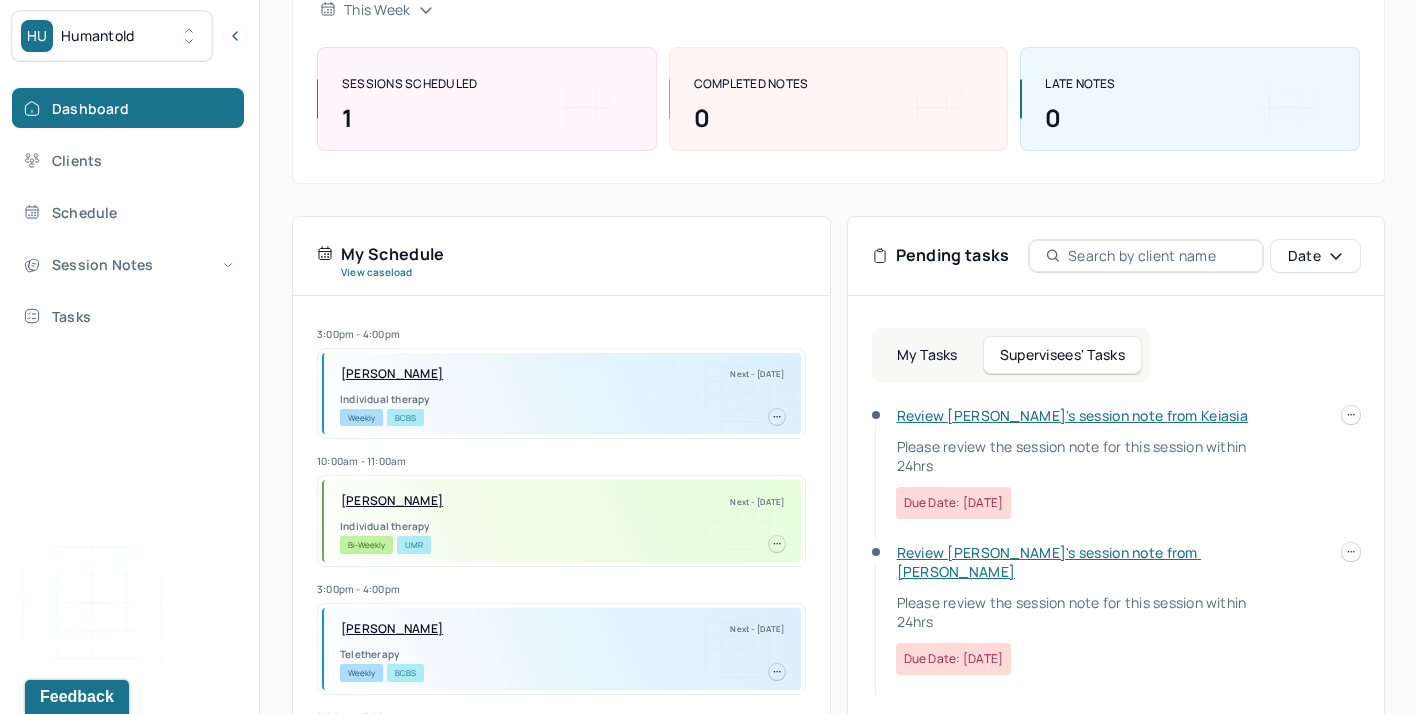 click on "Review [PERSON_NAME]'s session note from Keiasia" at bounding box center (1072, 415) 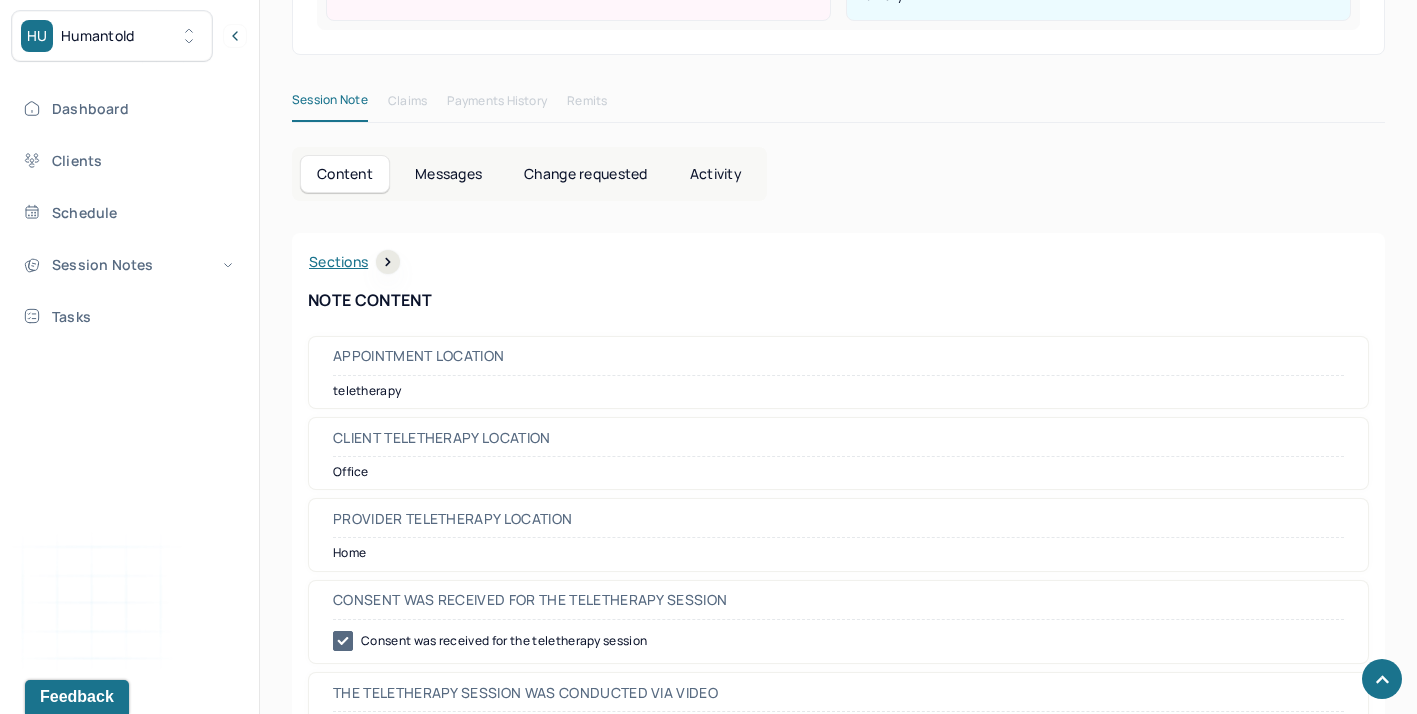 scroll, scrollTop: 0, scrollLeft: 0, axis: both 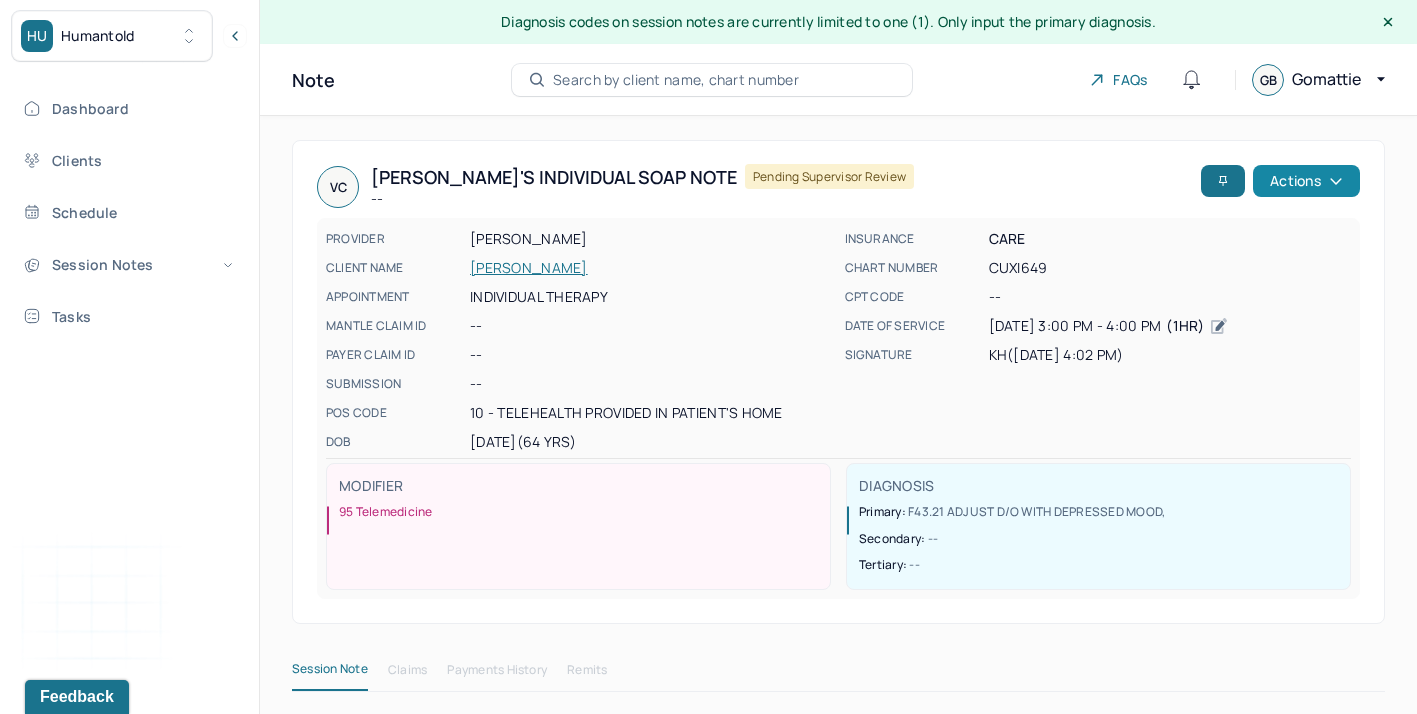 click on "Actions" at bounding box center [1306, 181] 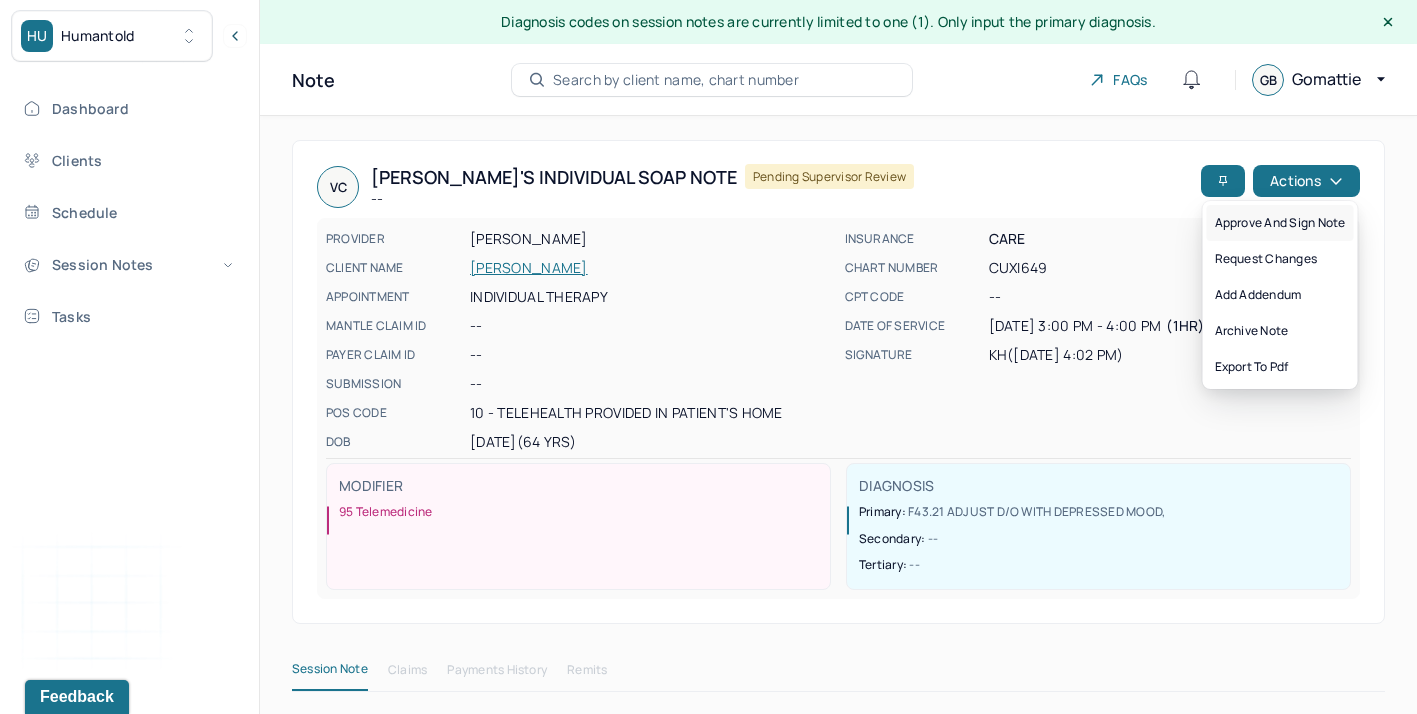 click on "Approve and sign note" at bounding box center (1280, 223) 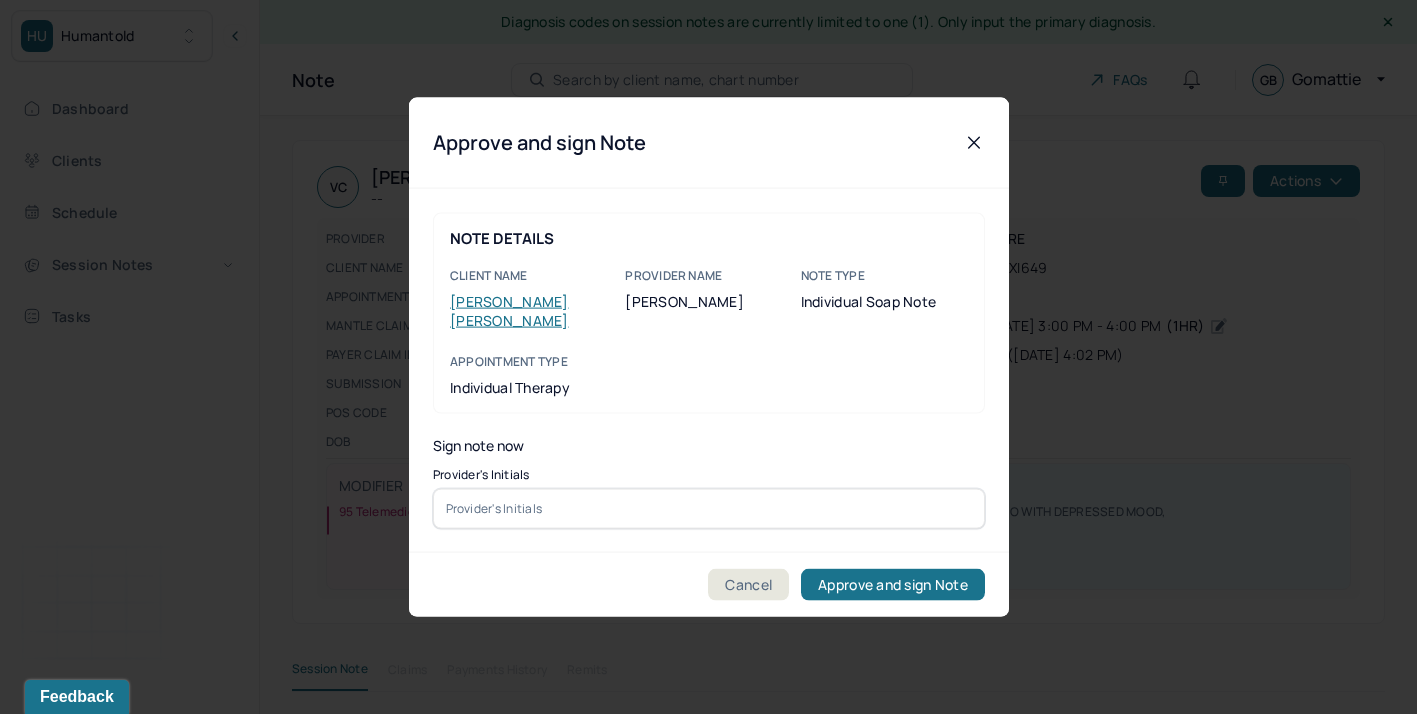 click at bounding box center (709, 508) 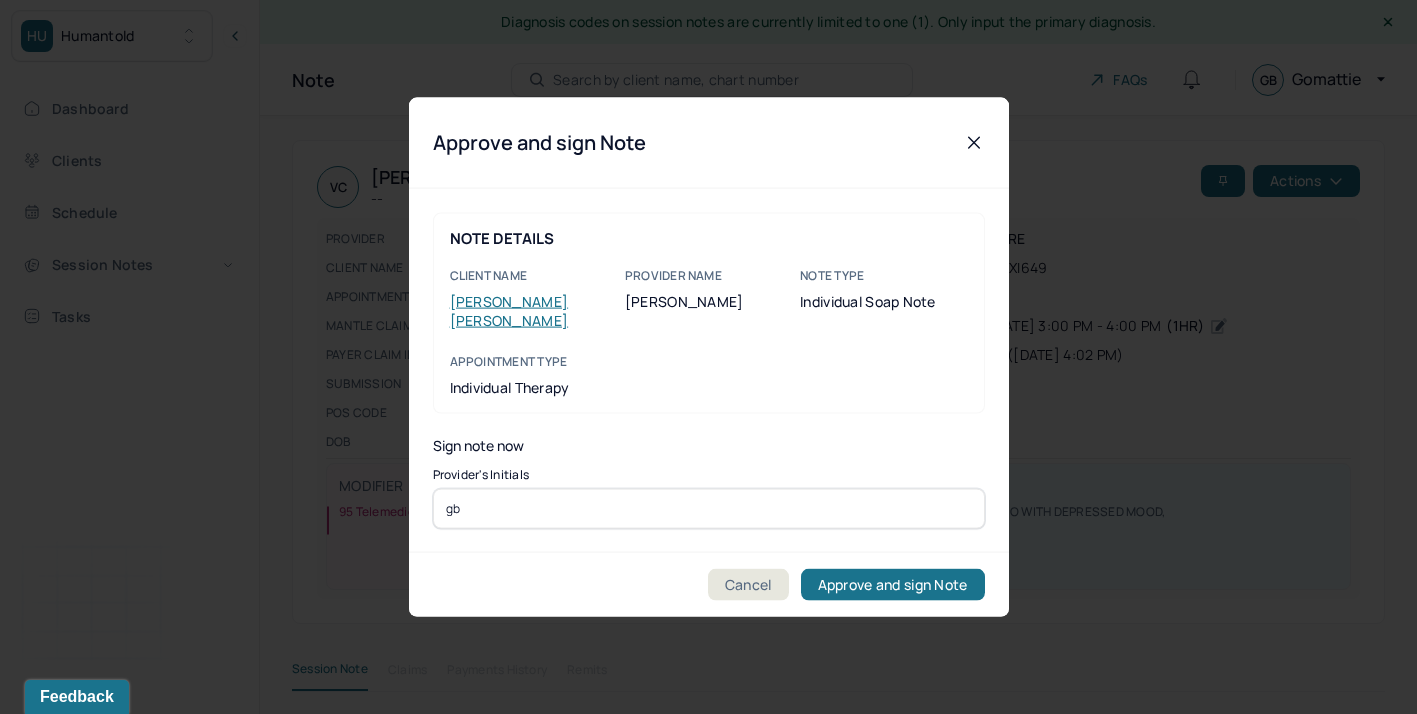 type on "gb" 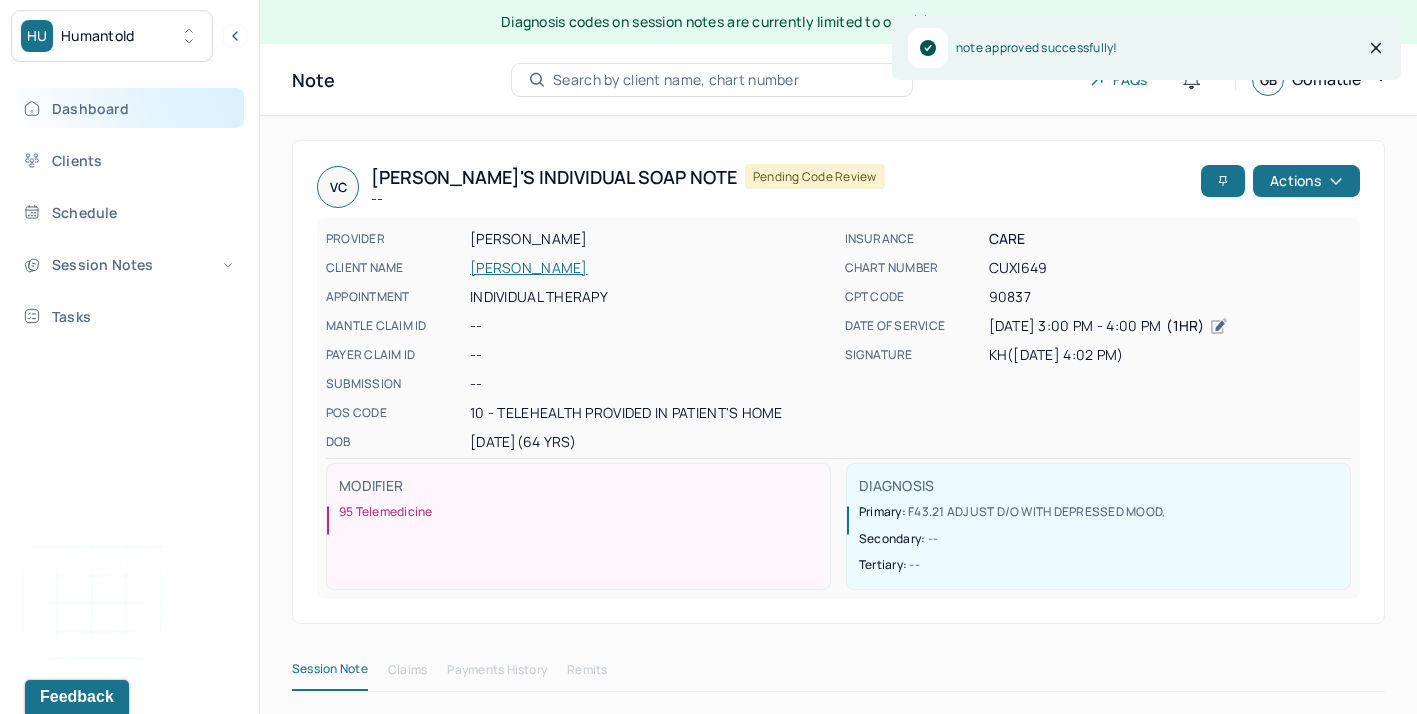 click on "Dashboard" at bounding box center [128, 108] 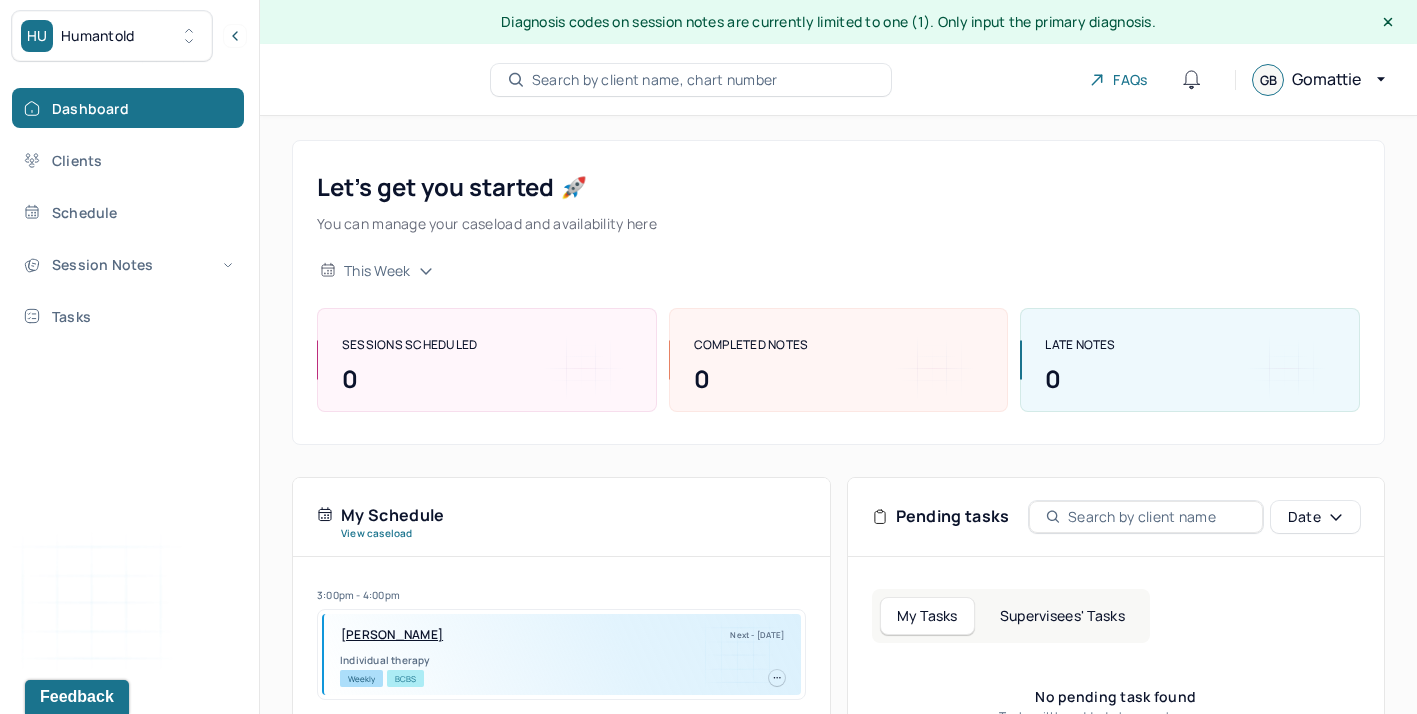 click on "Supervisees' Tasks" at bounding box center [1062, 616] 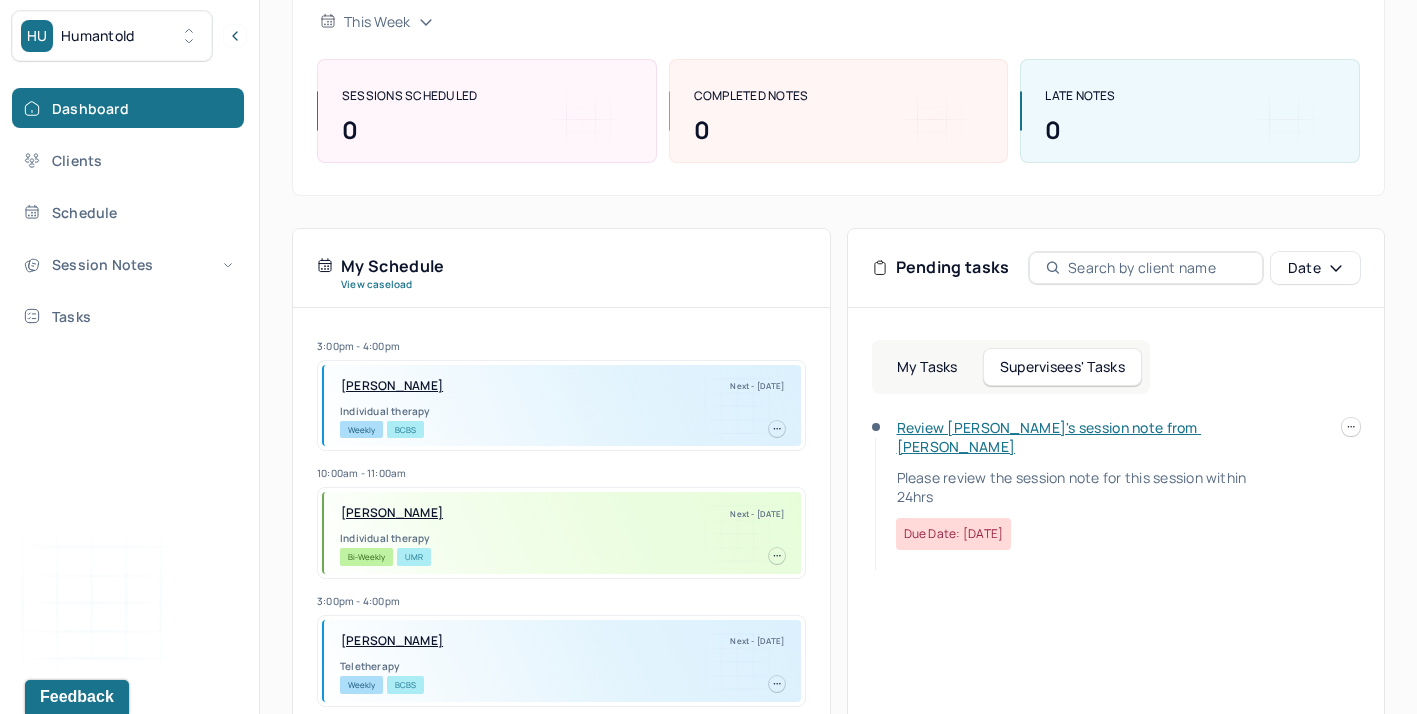 scroll, scrollTop: 259, scrollLeft: 0, axis: vertical 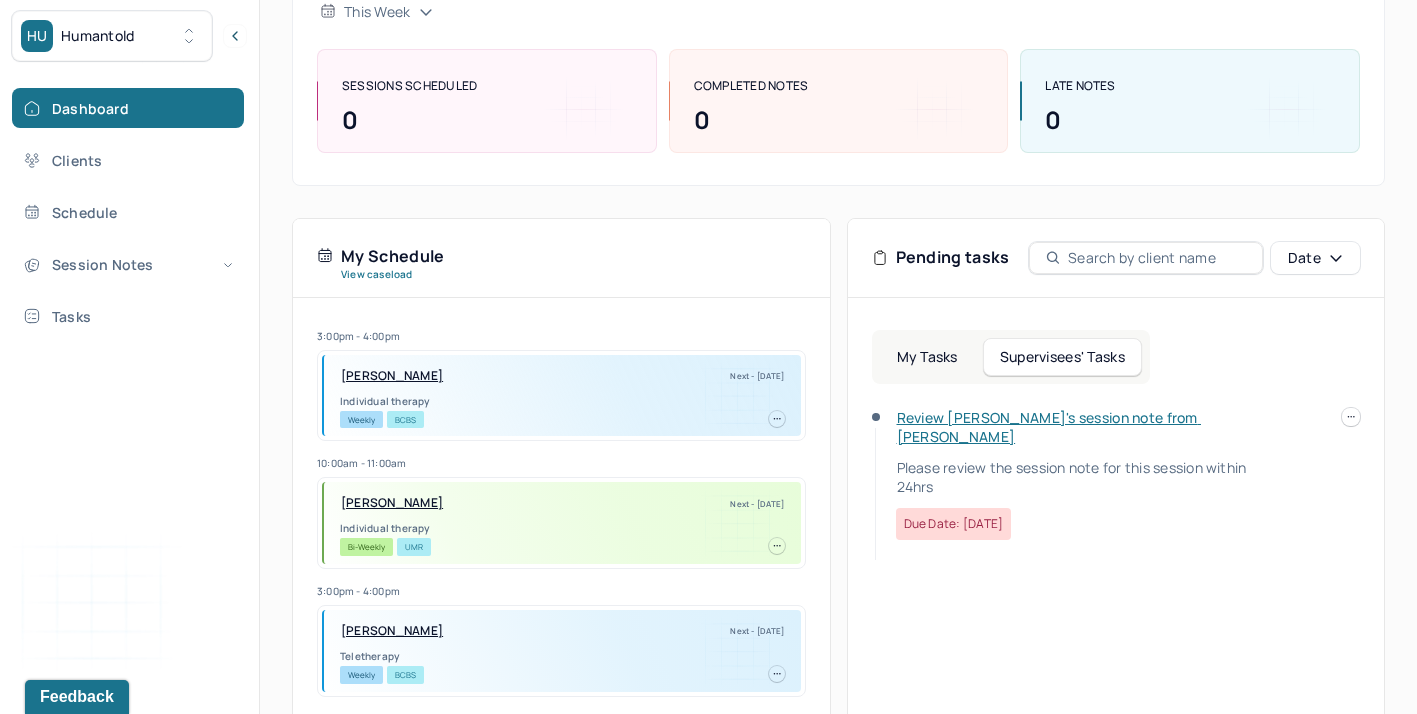 click on "Review [PERSON_NAME]'s session note from [PERSON_NAME]" at bounding box center [1049, 427] 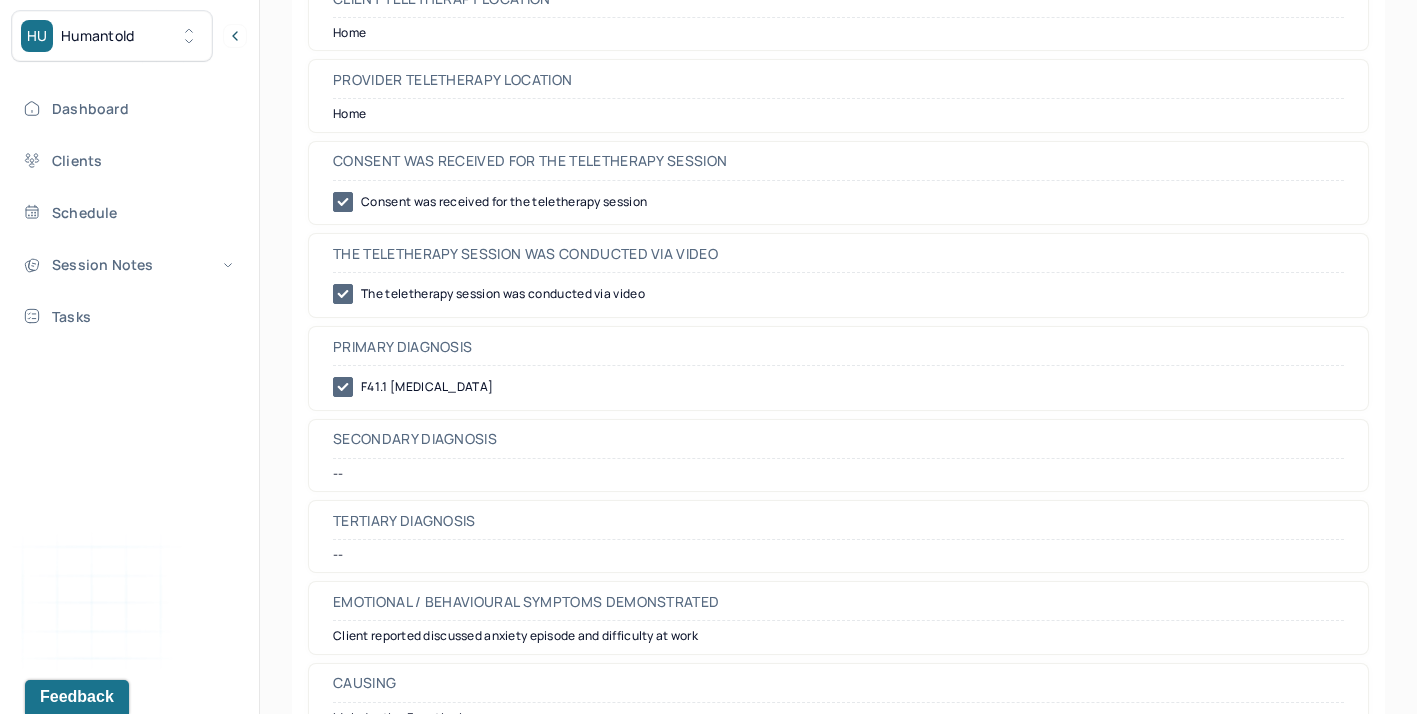 scroll, scrollTop: 0, scrollLeft: 0, axis: both 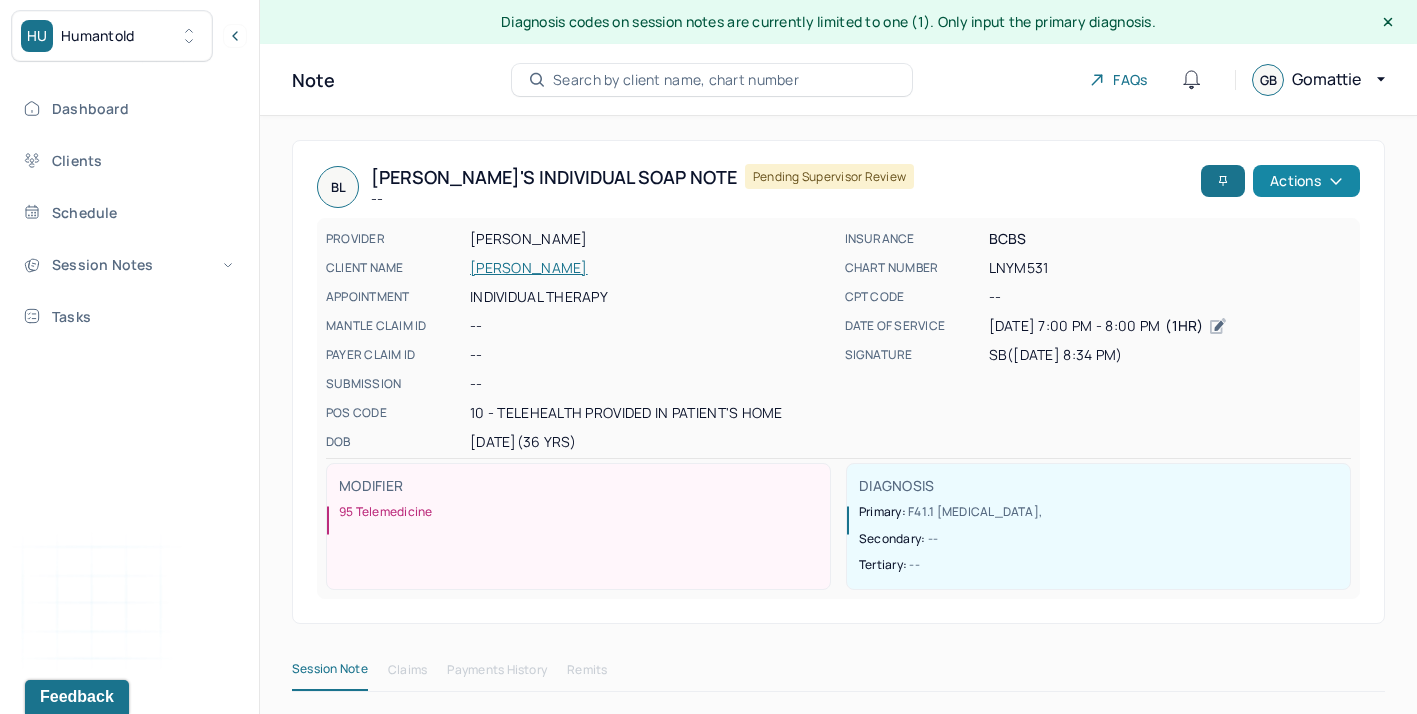 click on "Actions" at bounding box center [1306, 181] 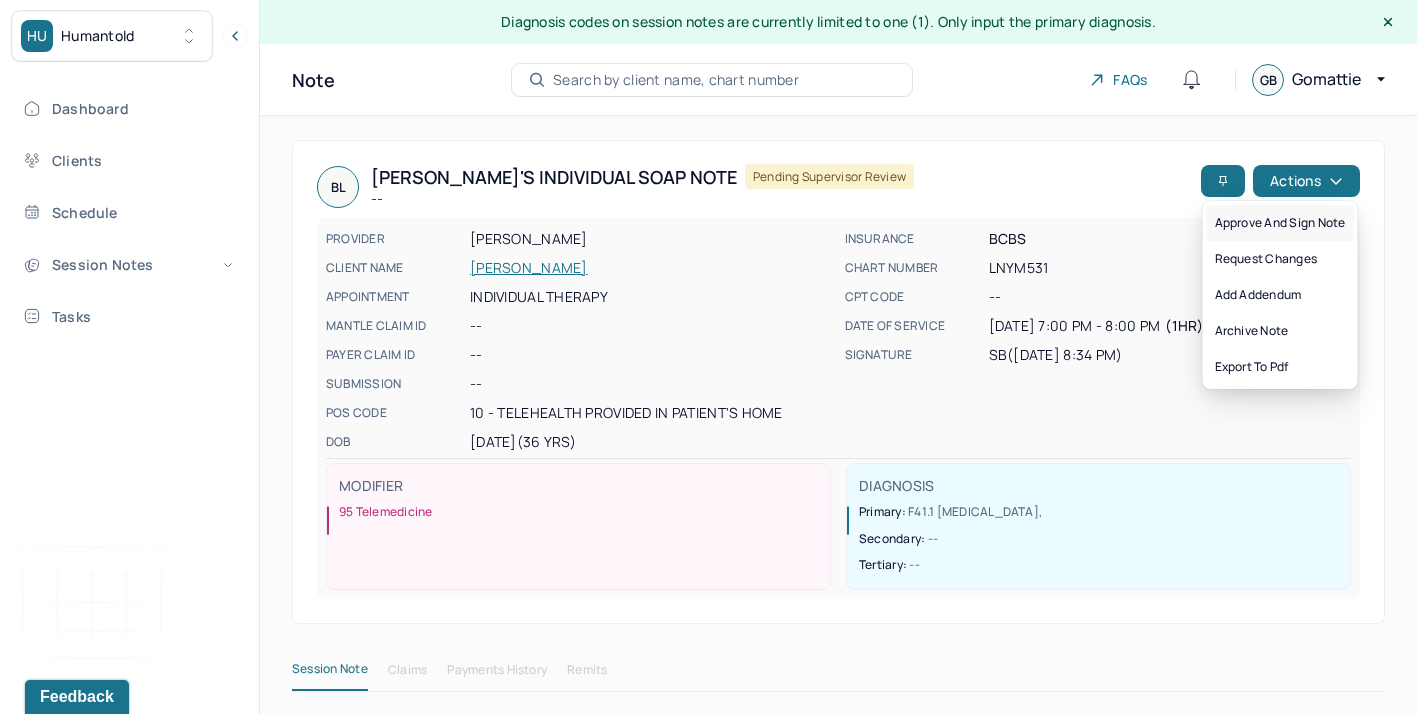 click on "Approve and sign note" at bounding box center (1280, 223) 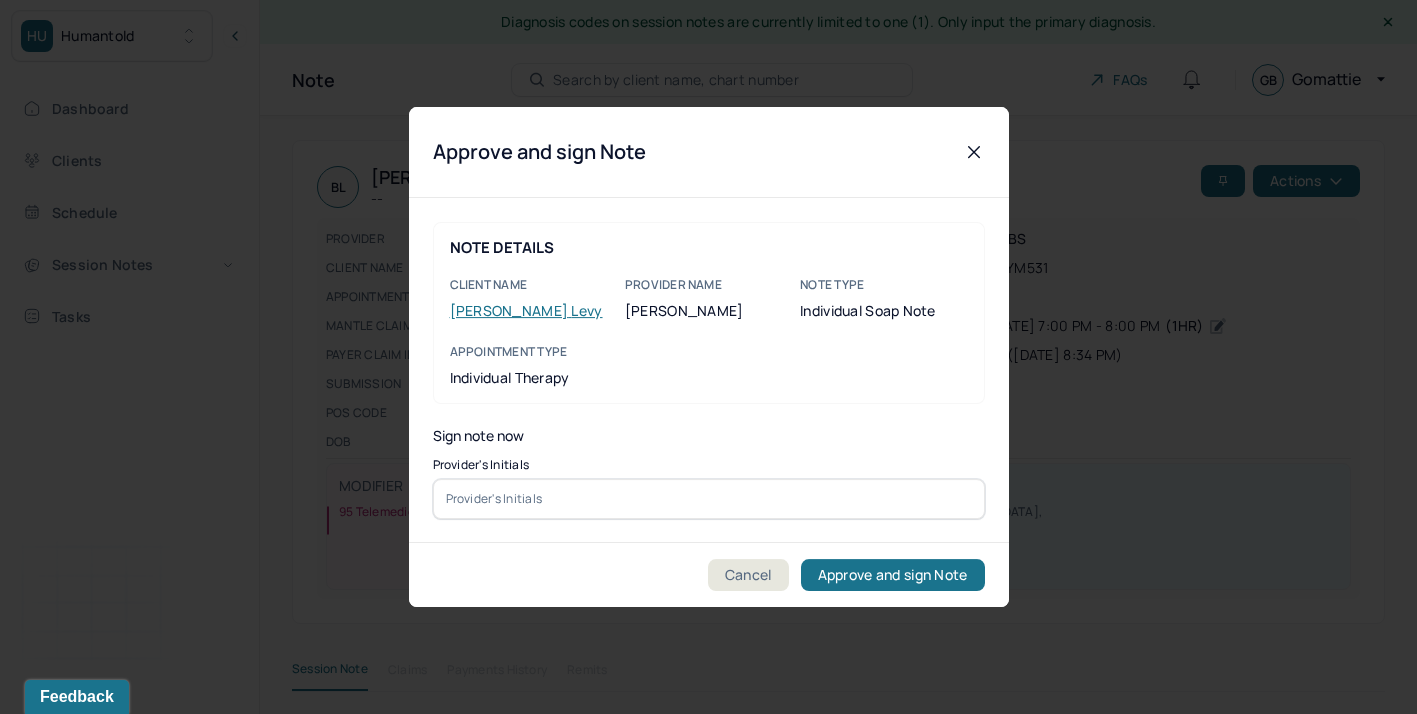 click at bounding box center (709, 499) 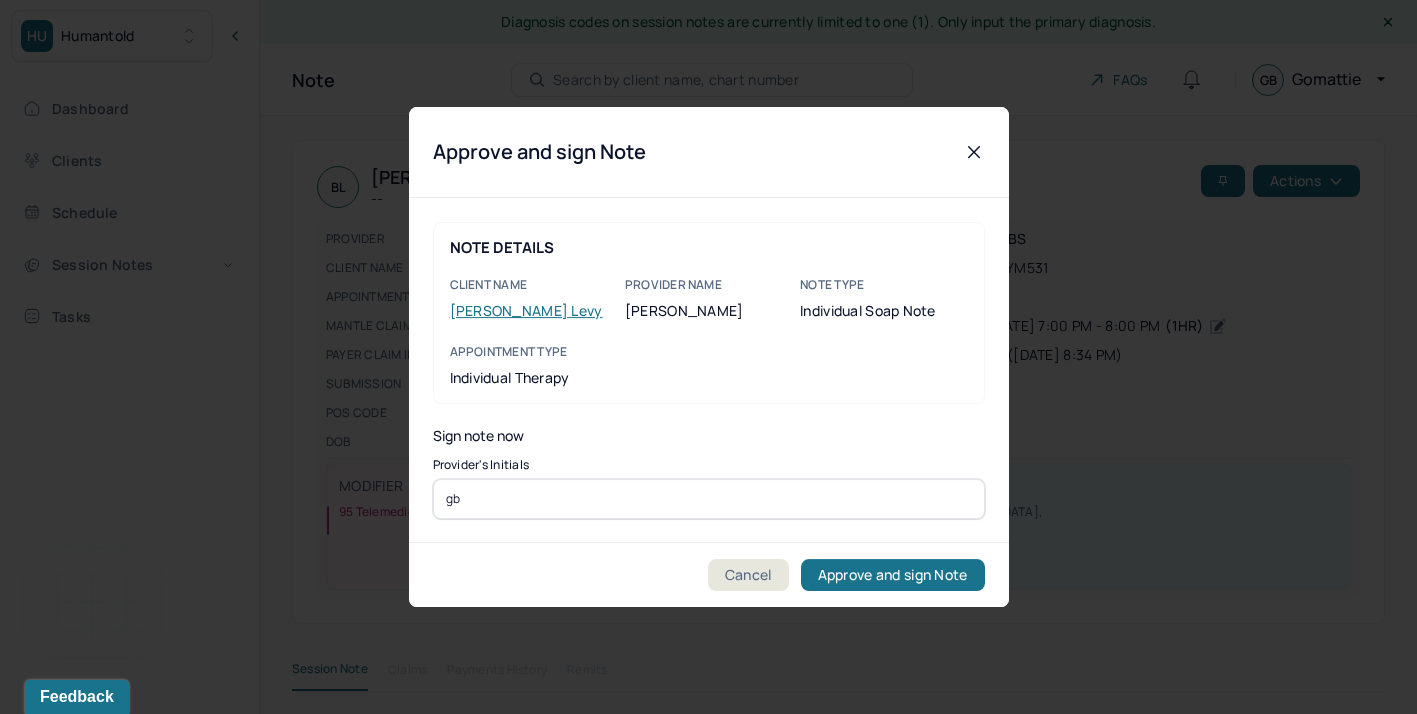 type on "gb" 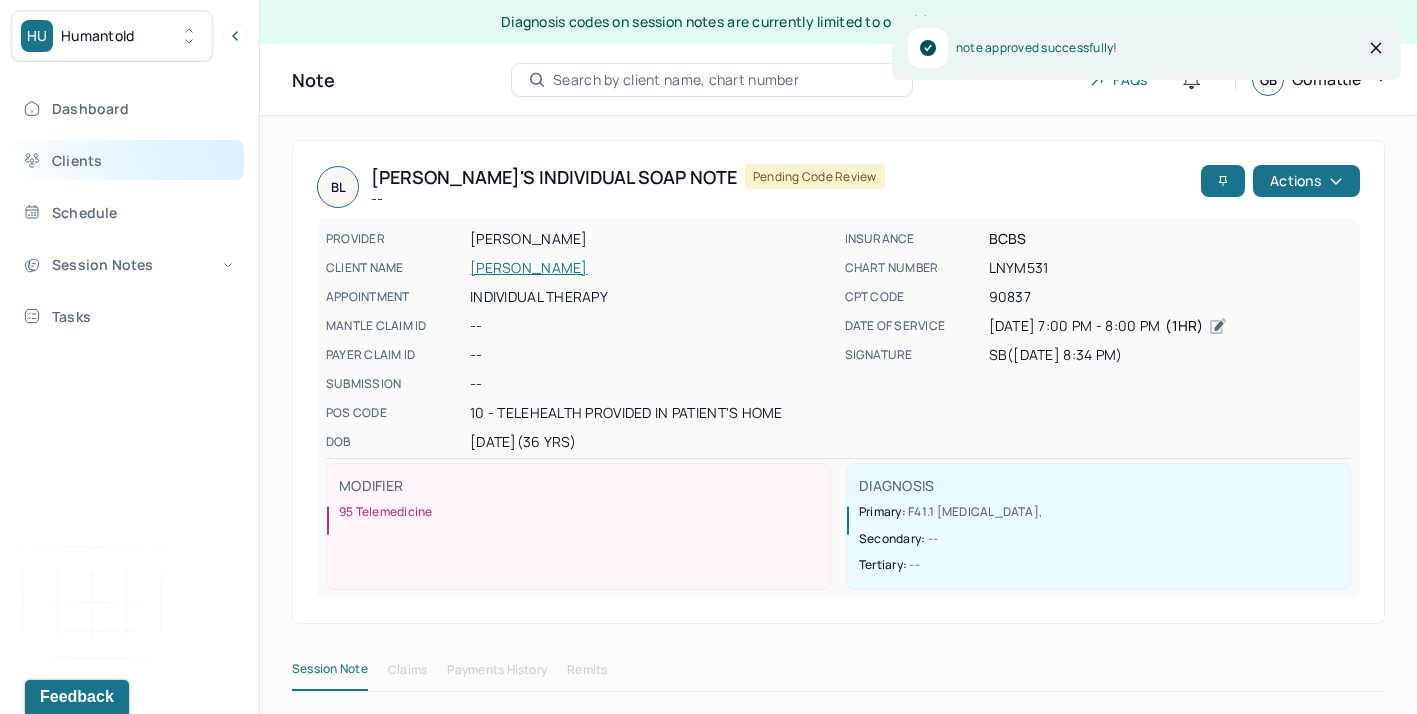 click on "Clients" at bounding box center (128, 160) 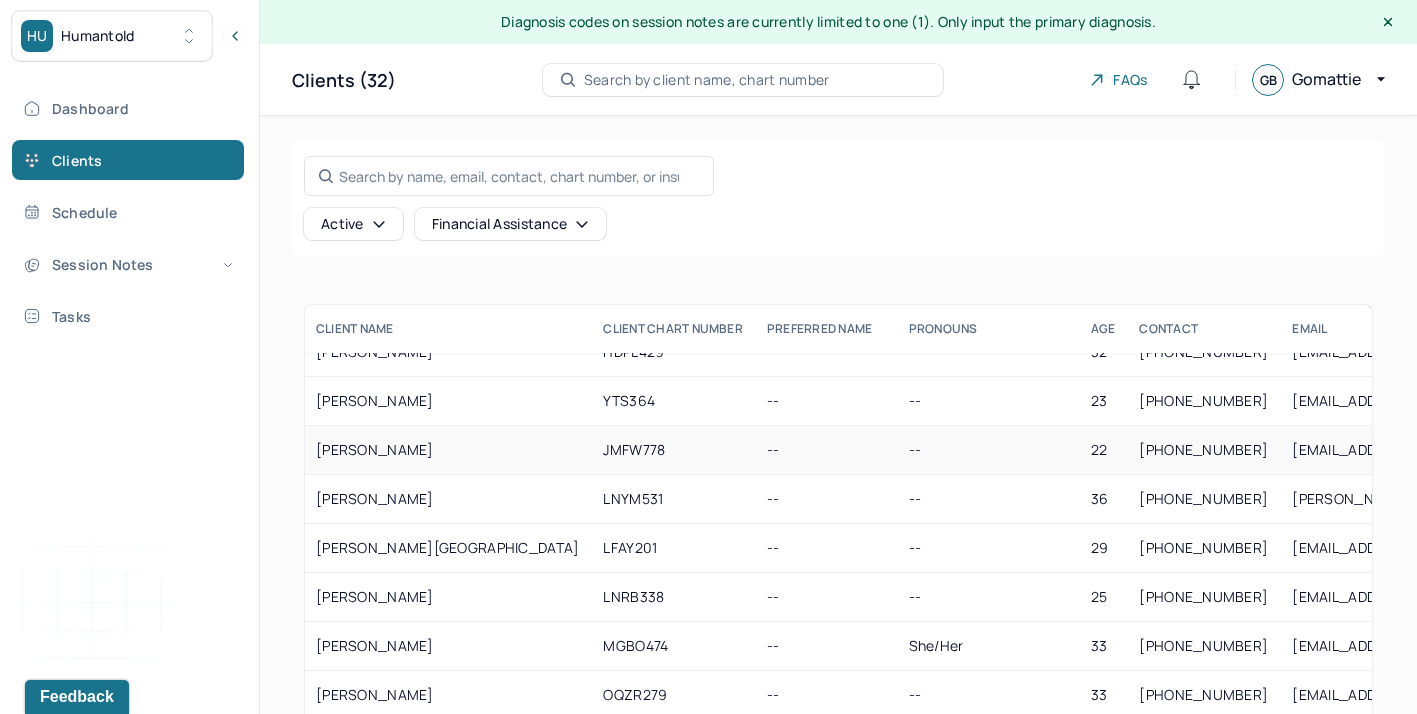 scroll, scrollTop: 565, scrollLeft: 2, axis: both 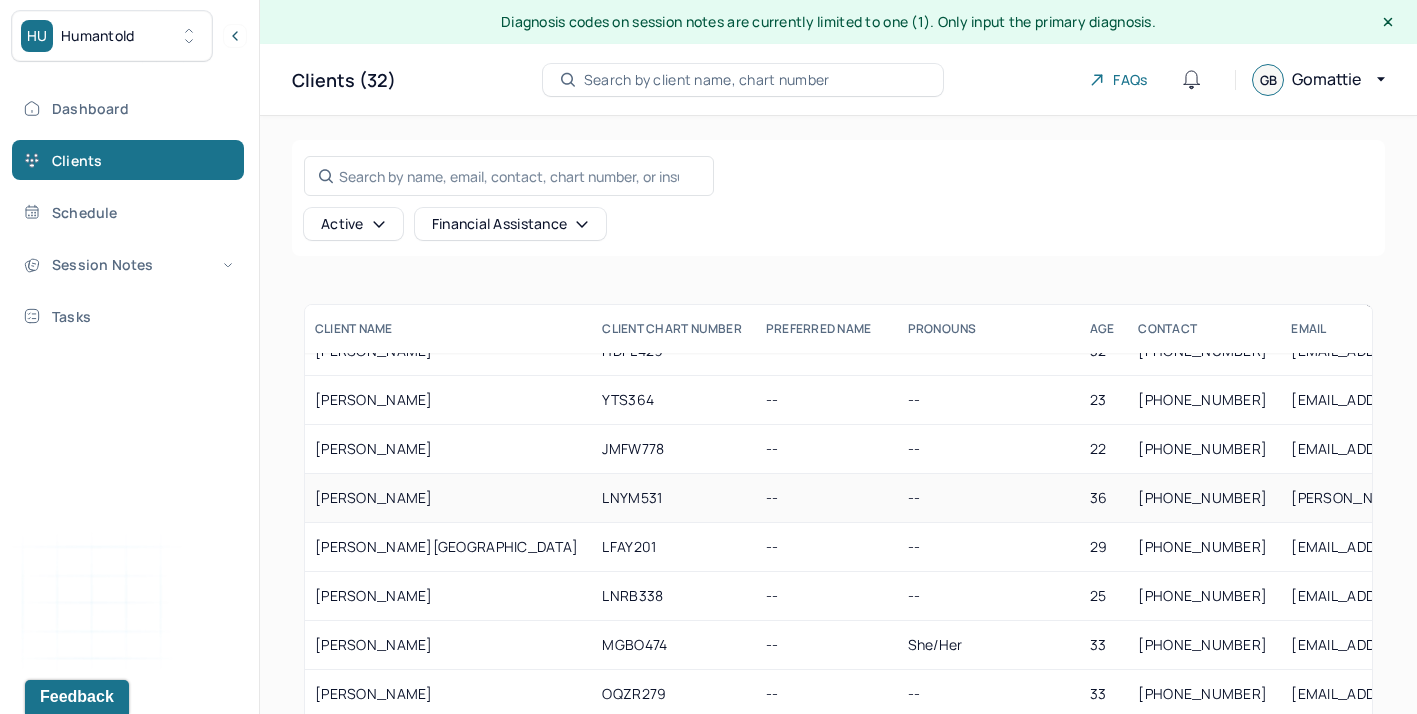 click on "[PERSON_NAME]" at bounding box center (446, 498) 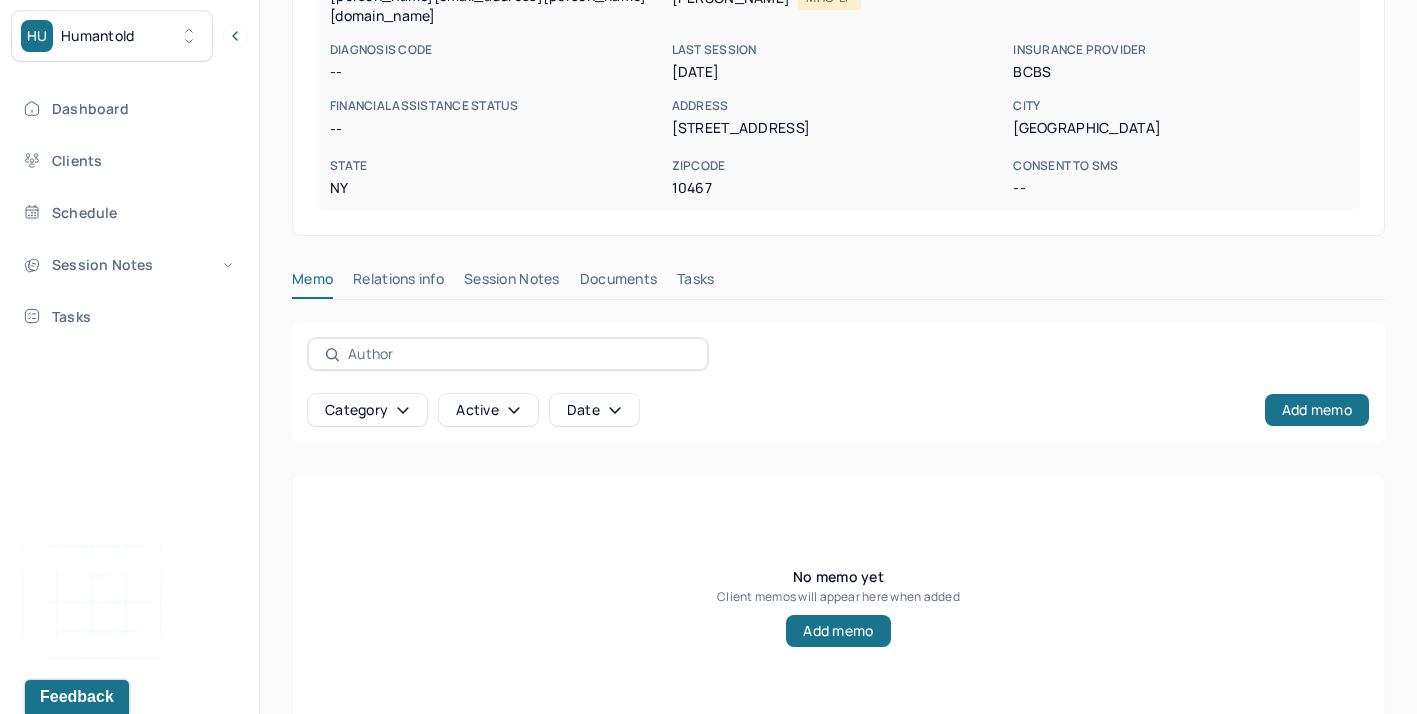 scroll, scrollTop: 443, scrollLeft: 0, axis: vertical 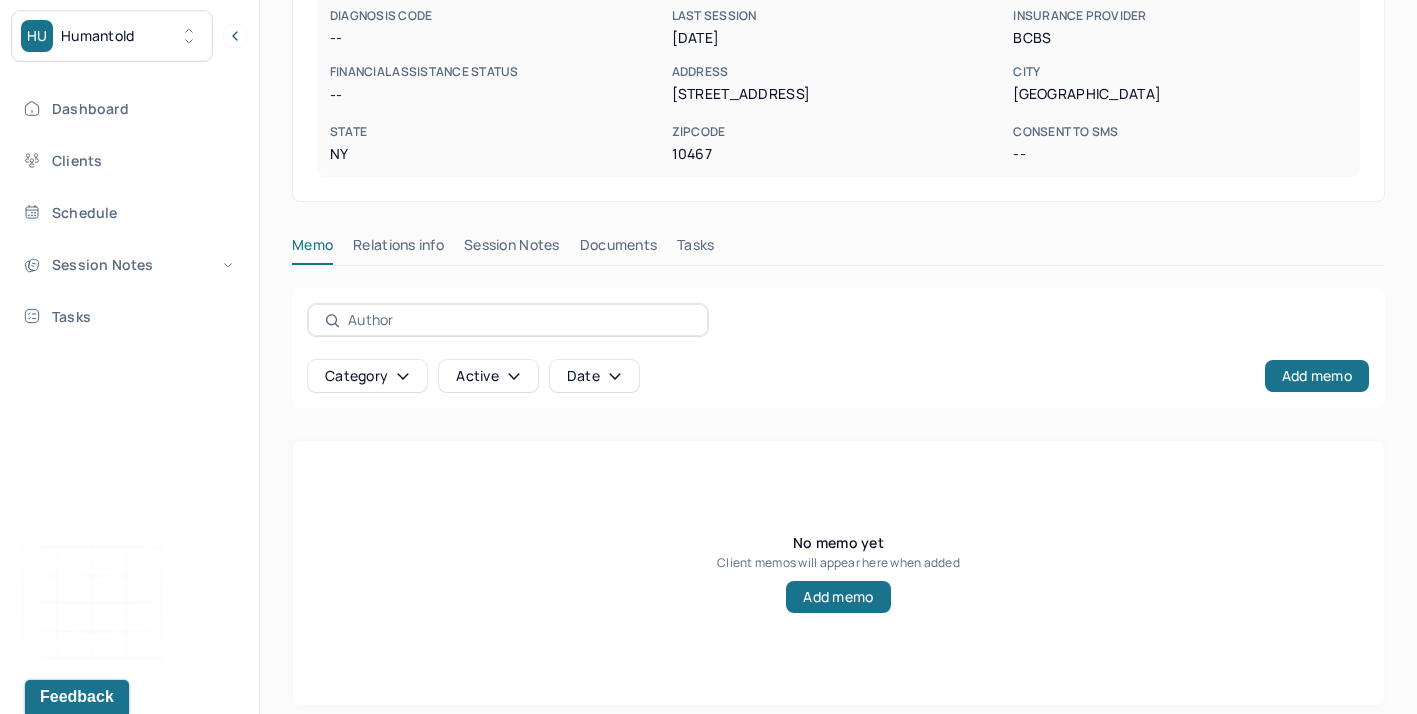 click on "Session Notes" at bounding box center [512, 249] 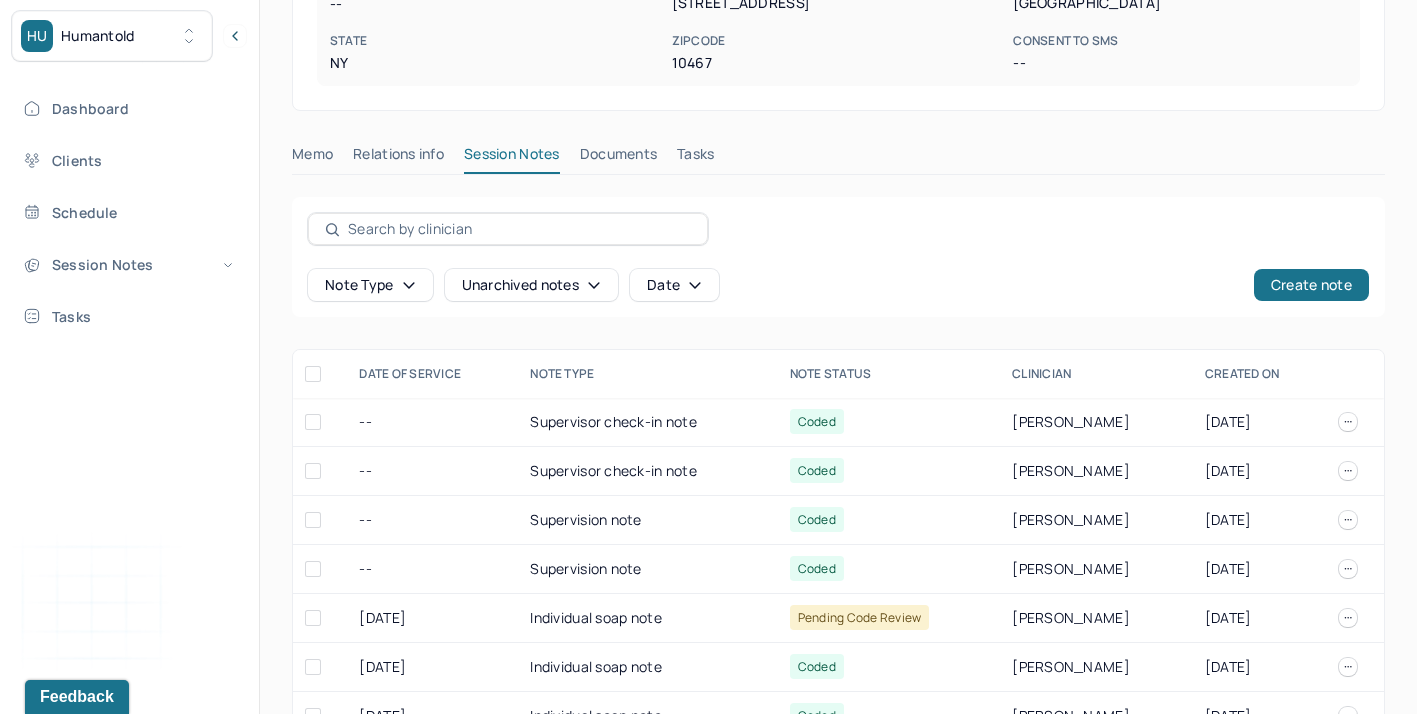 scroll, scrollTop: 537, scrollLeft: 0, axis: vertical 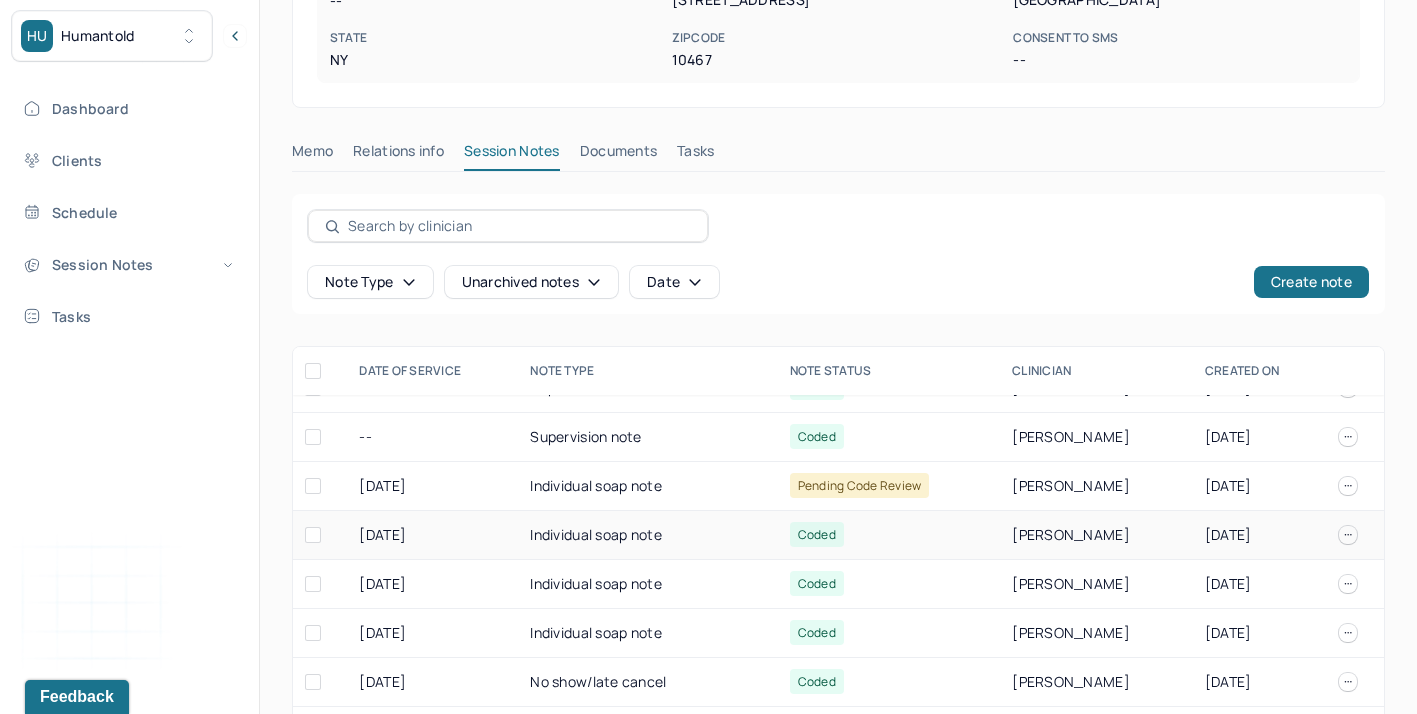 click on "Individual soap note" at bounding box center [647, 535] 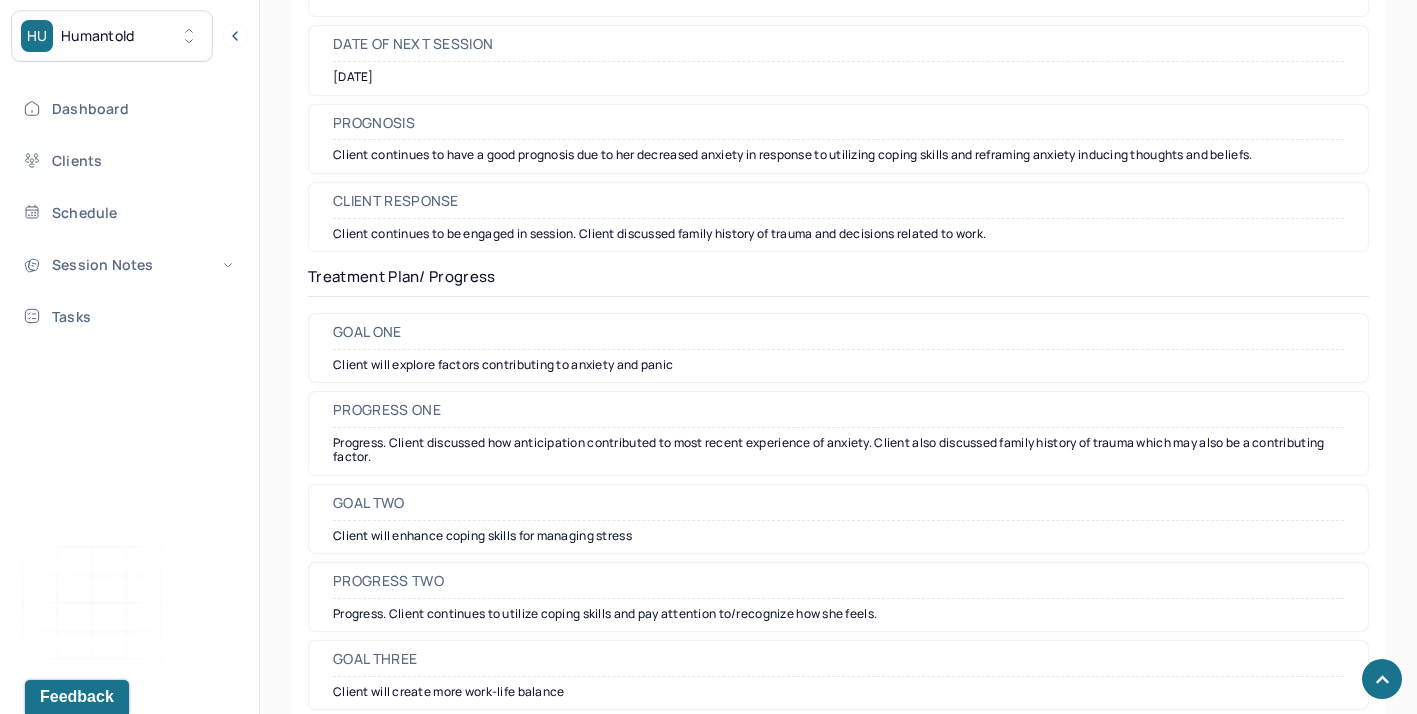 scroll, scrollTop: 2676, scrollLeft: 0, axis: vertical 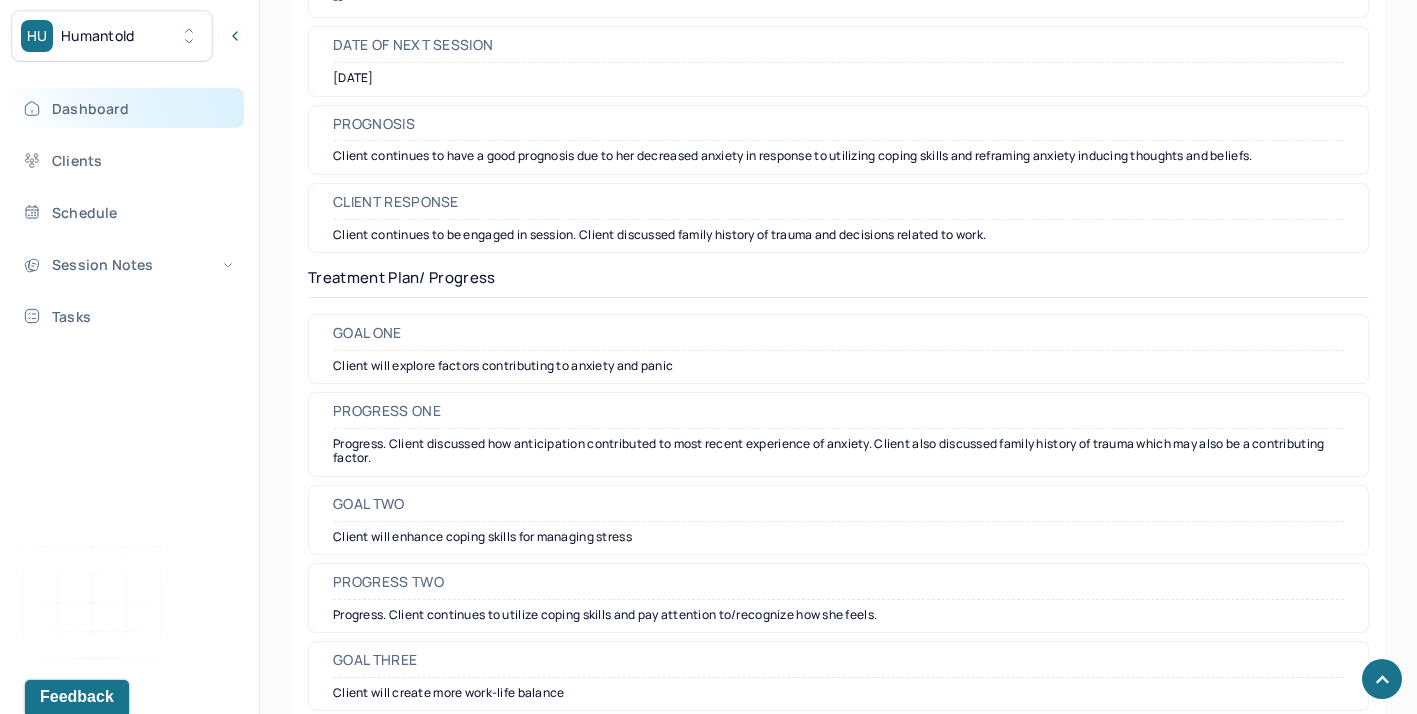 click on "Dashboard" at bounding box center [128, 108] 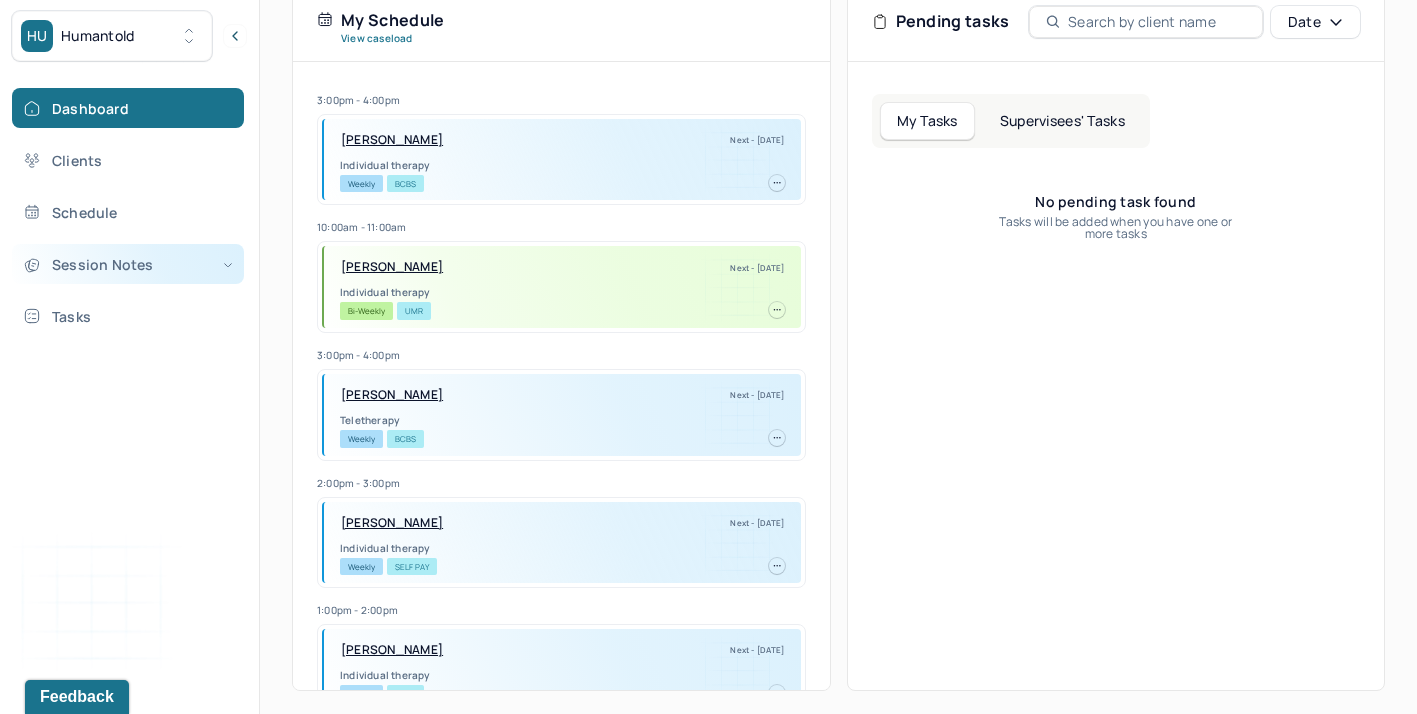 click on "Session Notes" at bounding box center (128, 264) 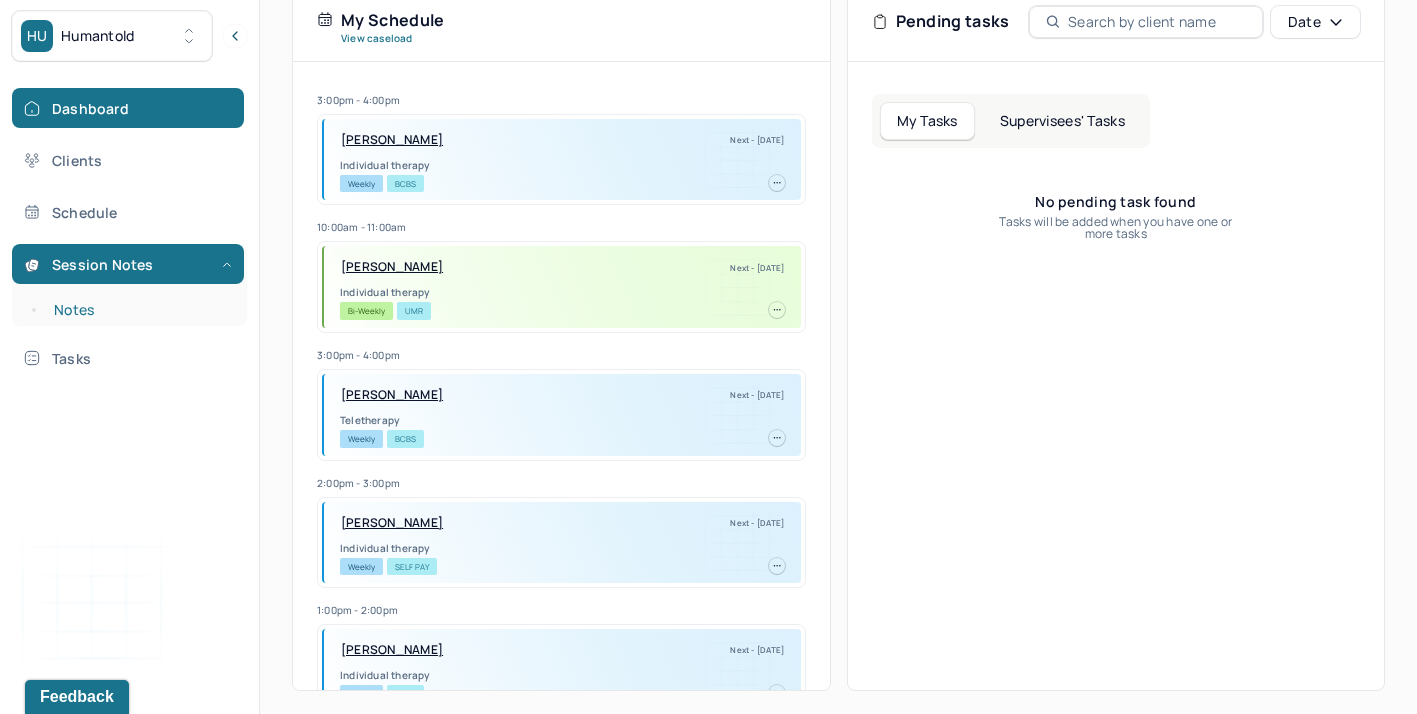click on "Notes" at bounding box center [139, 310] 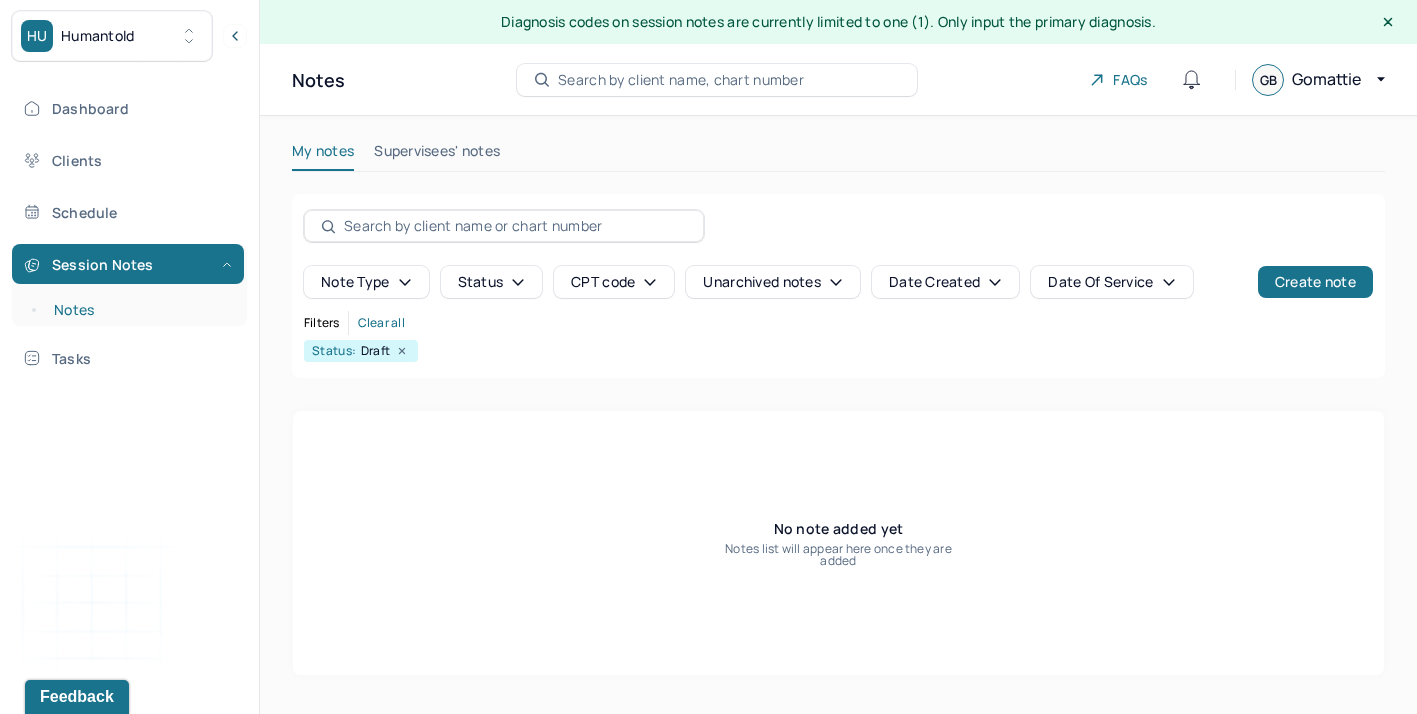 scroll, scrollTop: 0, scrollLeft: 0, axis: both 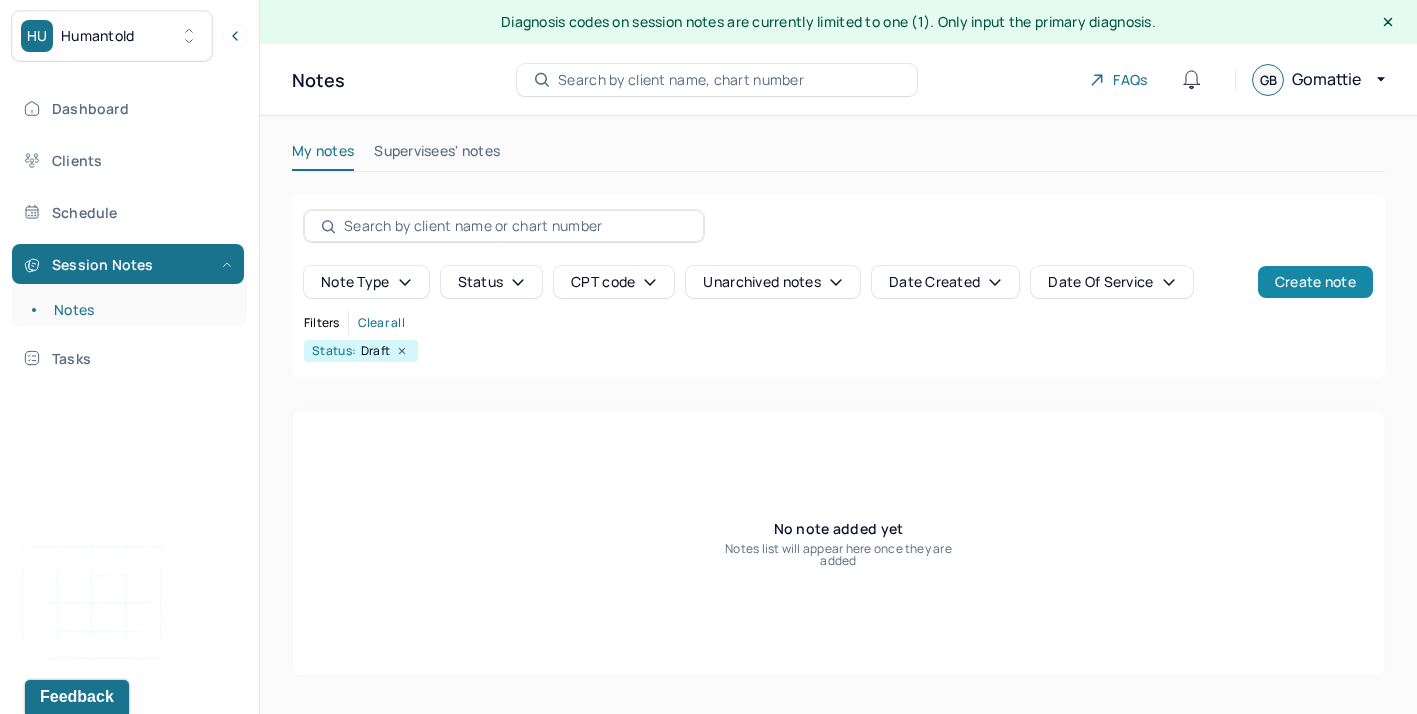 click on "Create note" at bounding box center (1315, 282) 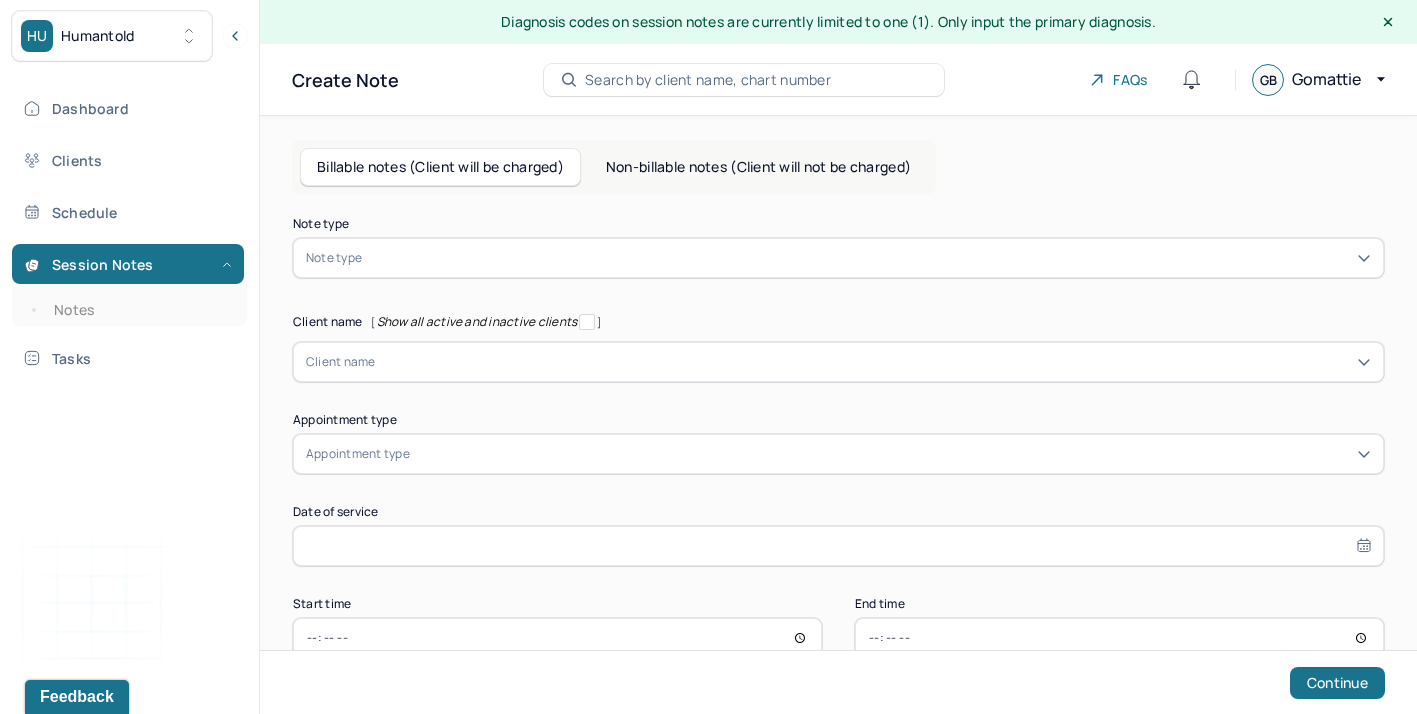 click at bounding box center [868, 258] 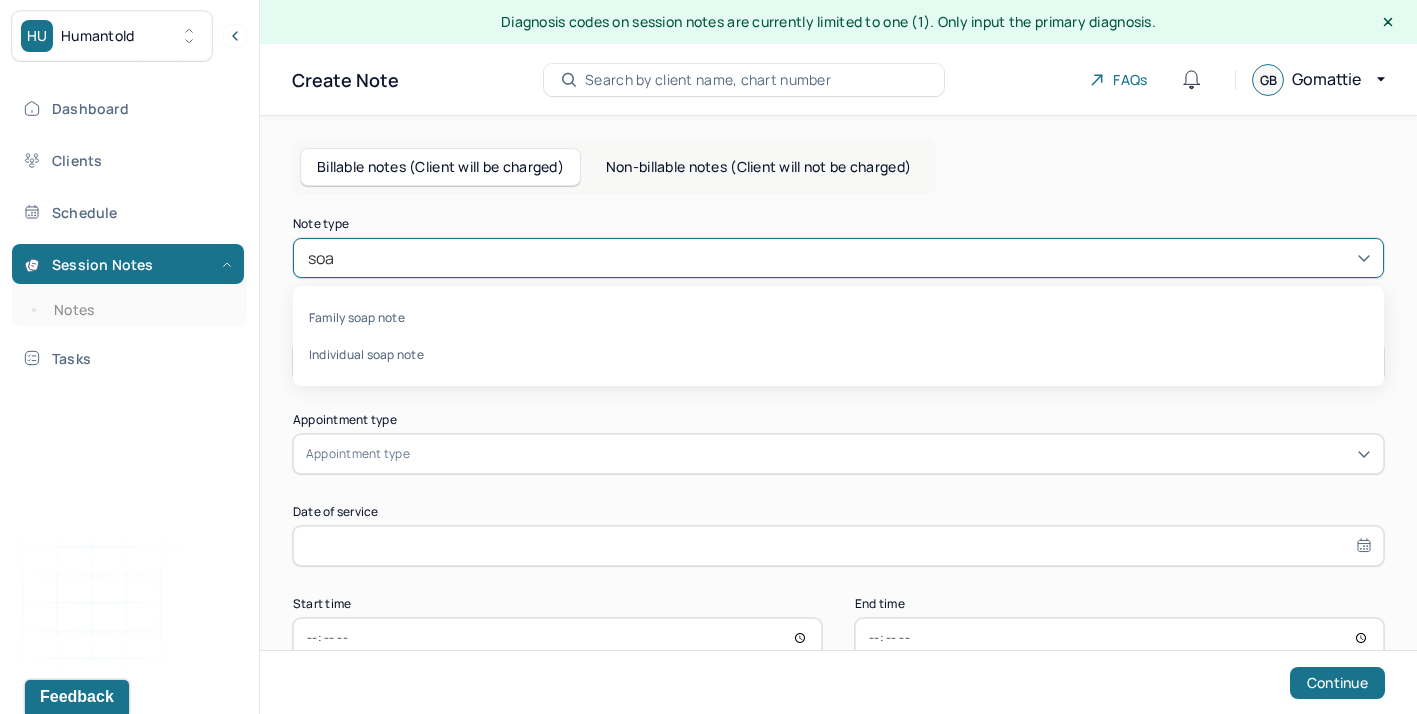 type on "soap" 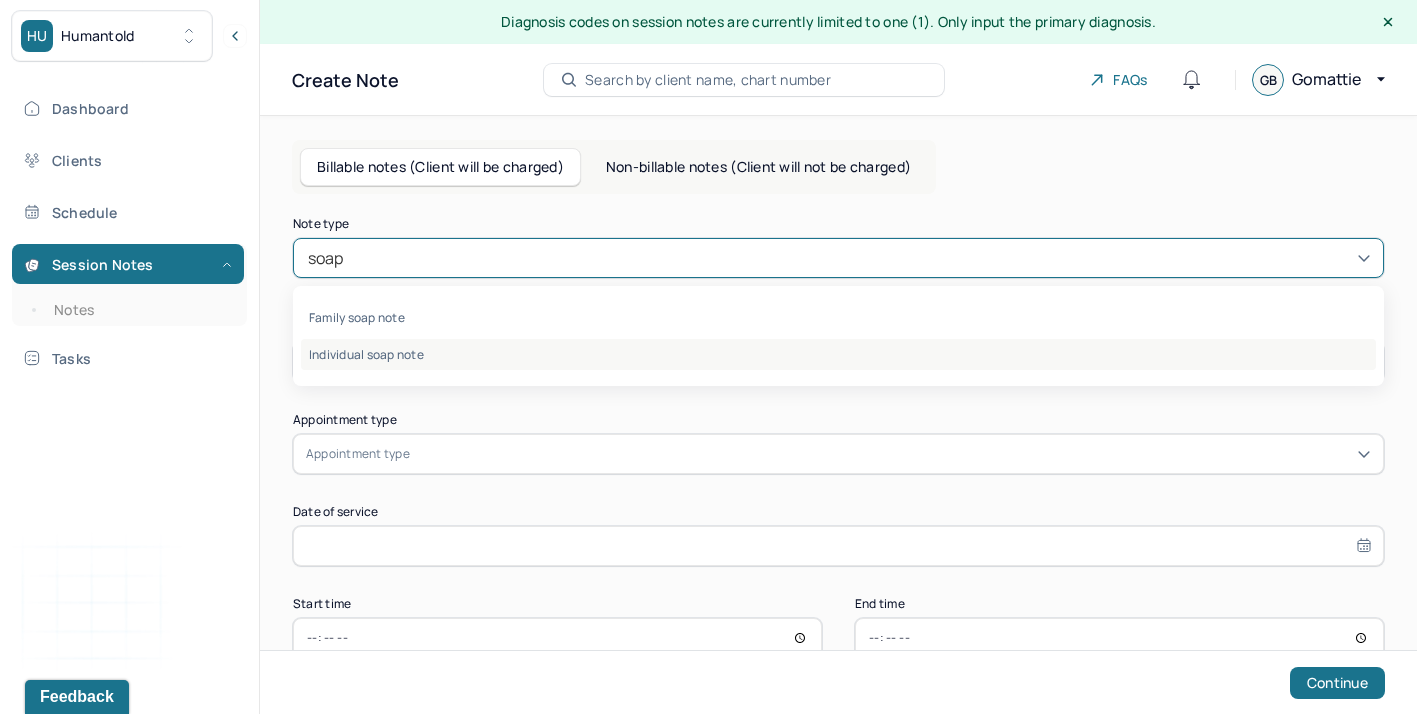 click on "Individual soap note" at bounding box center [838, 354] 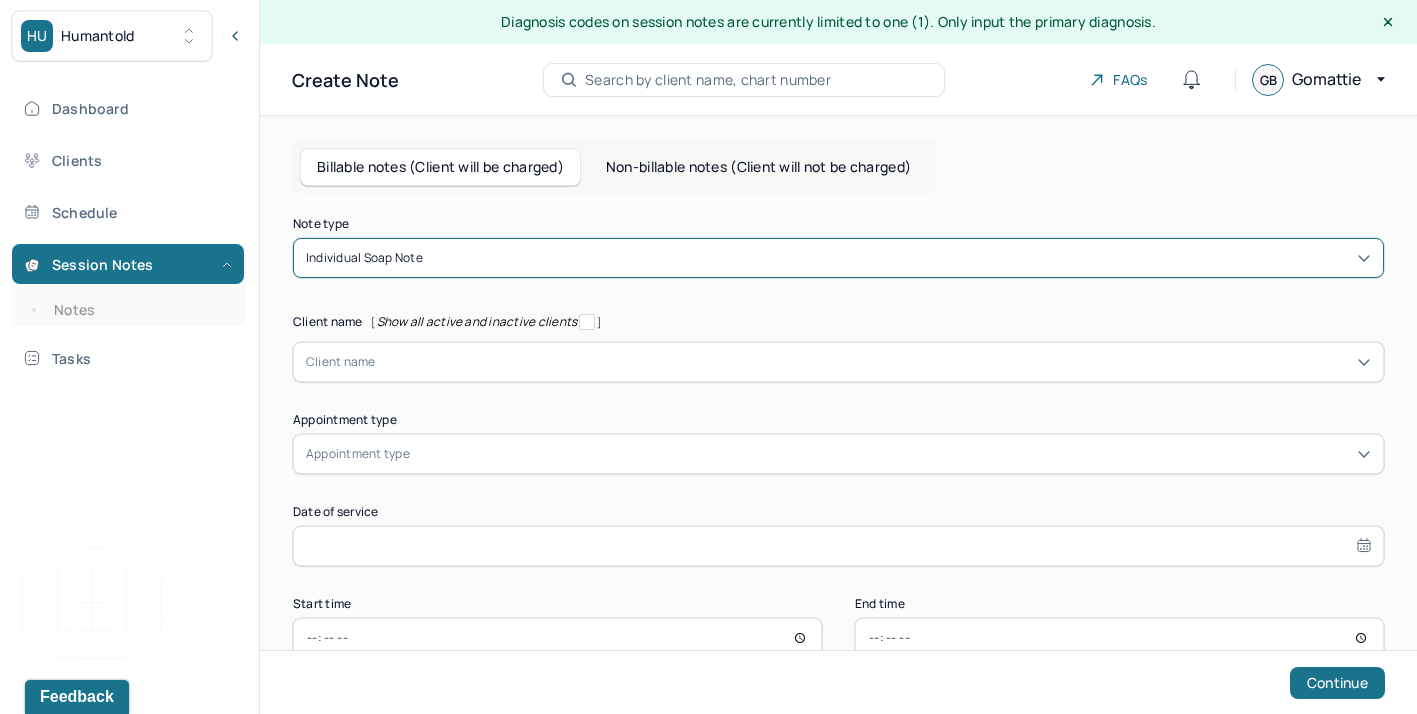 click at bounding box center [873, 362] 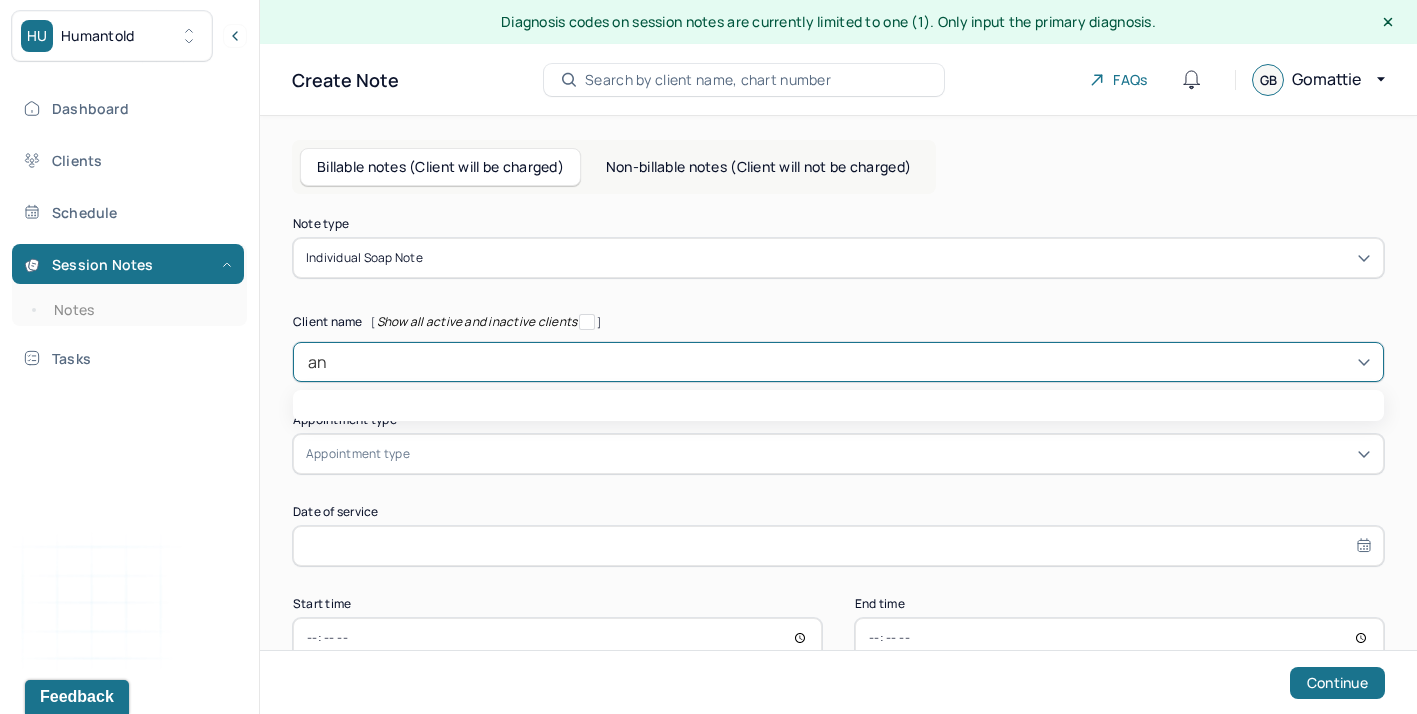type on "ani" 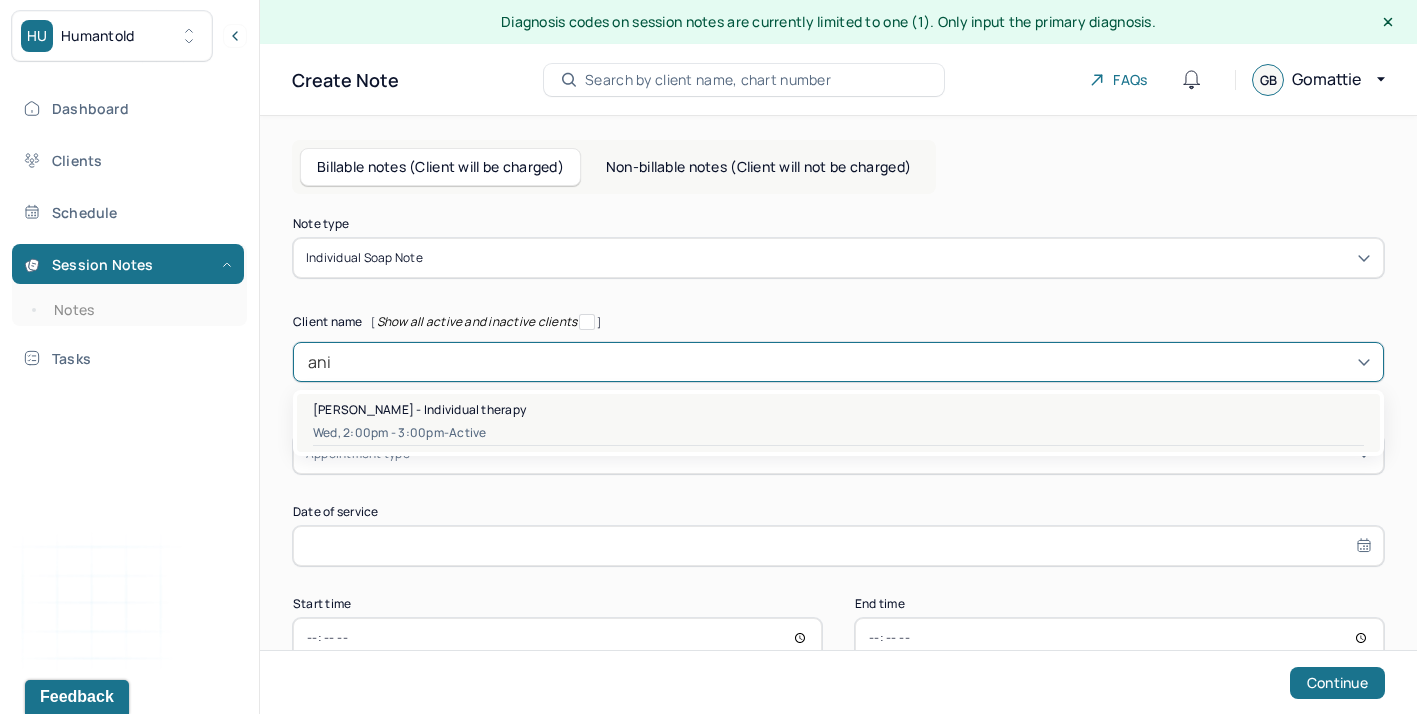 click on "[PERSON_NAME] - Individual therapy Wed, 2:00pm - 3:00pm  -  active" at bounding box center (838, 423) 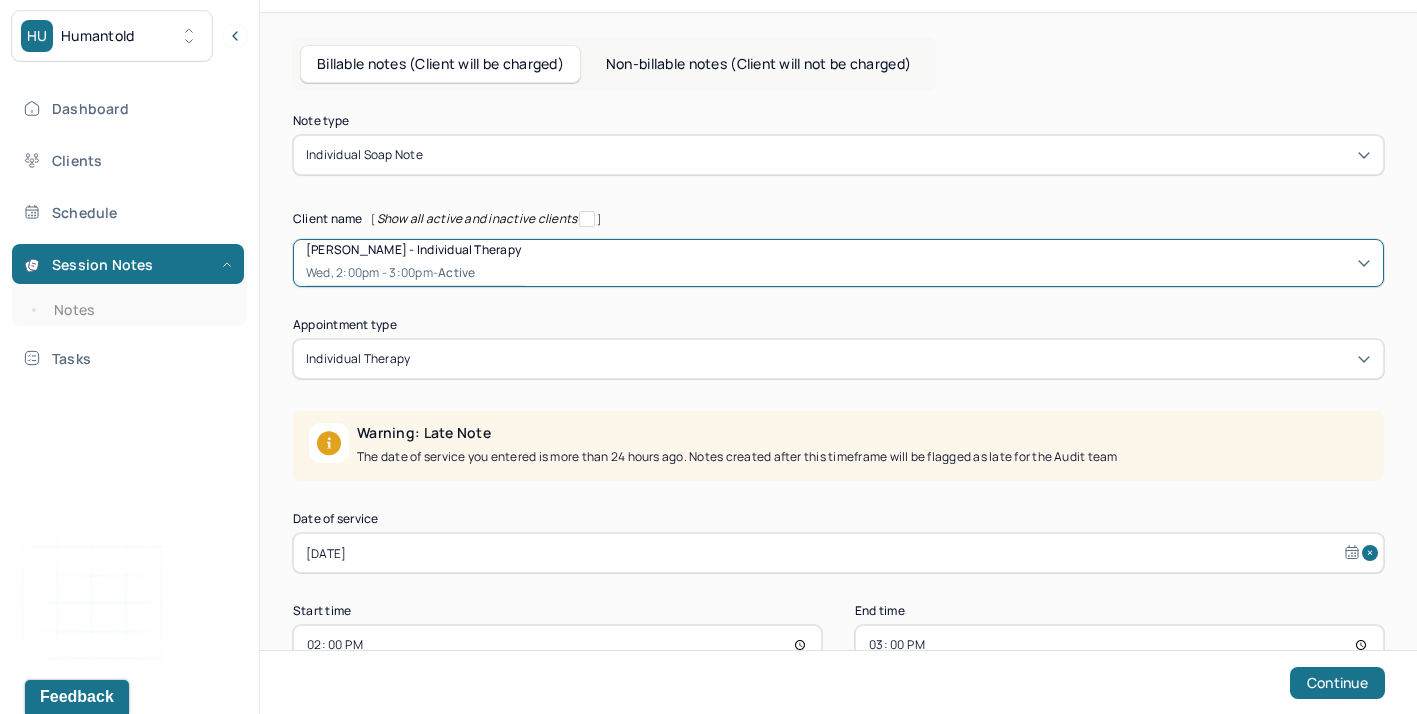 scroll, scrollTop: 159, scrollLeft: 0, axis: vertical 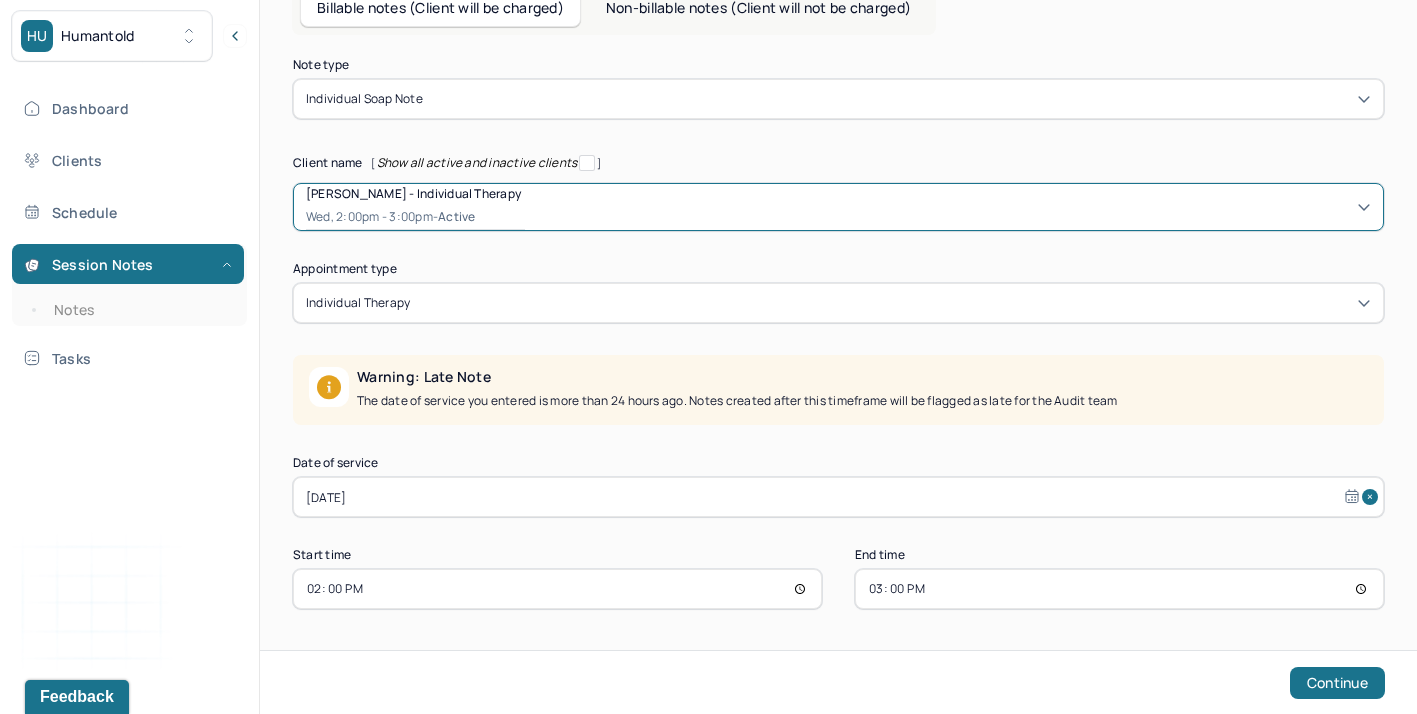 click on "[DATE]" at bounding box center (838, 497) 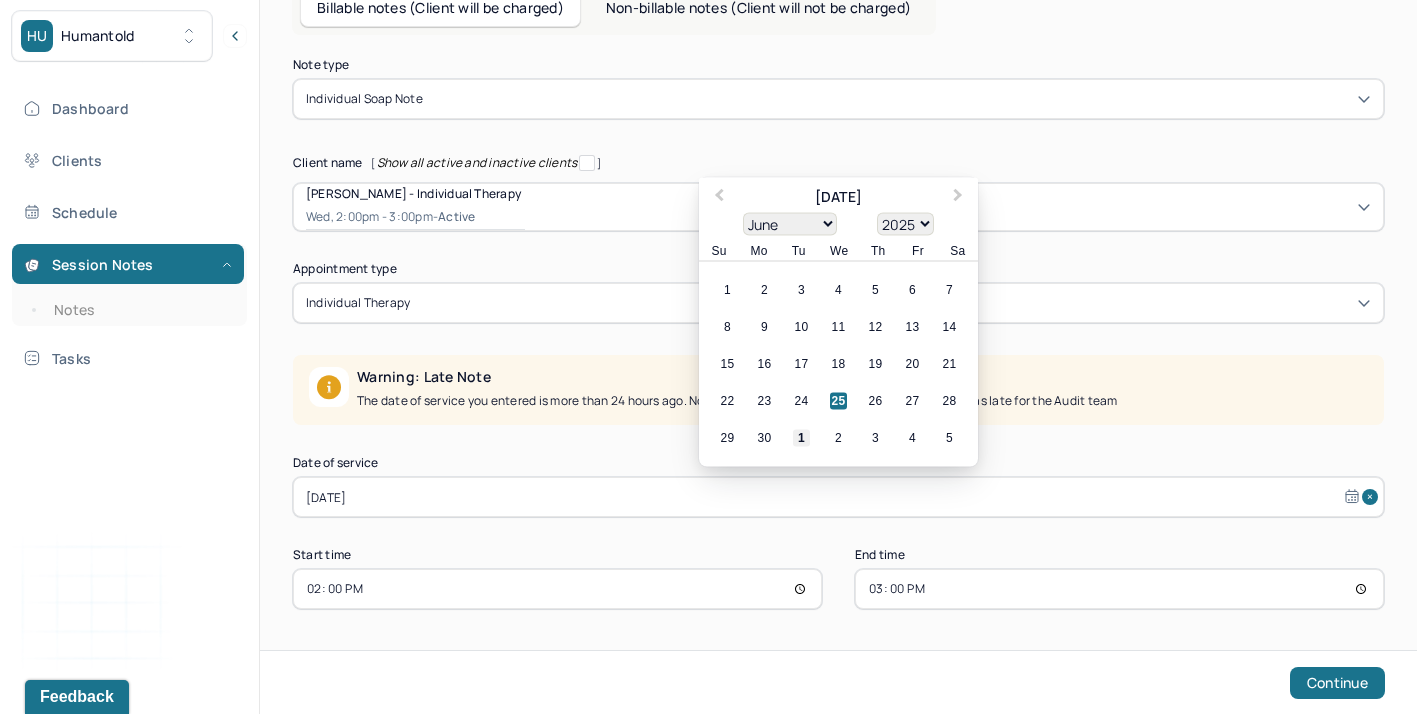 click on "1" at bounding box center (801, 438) 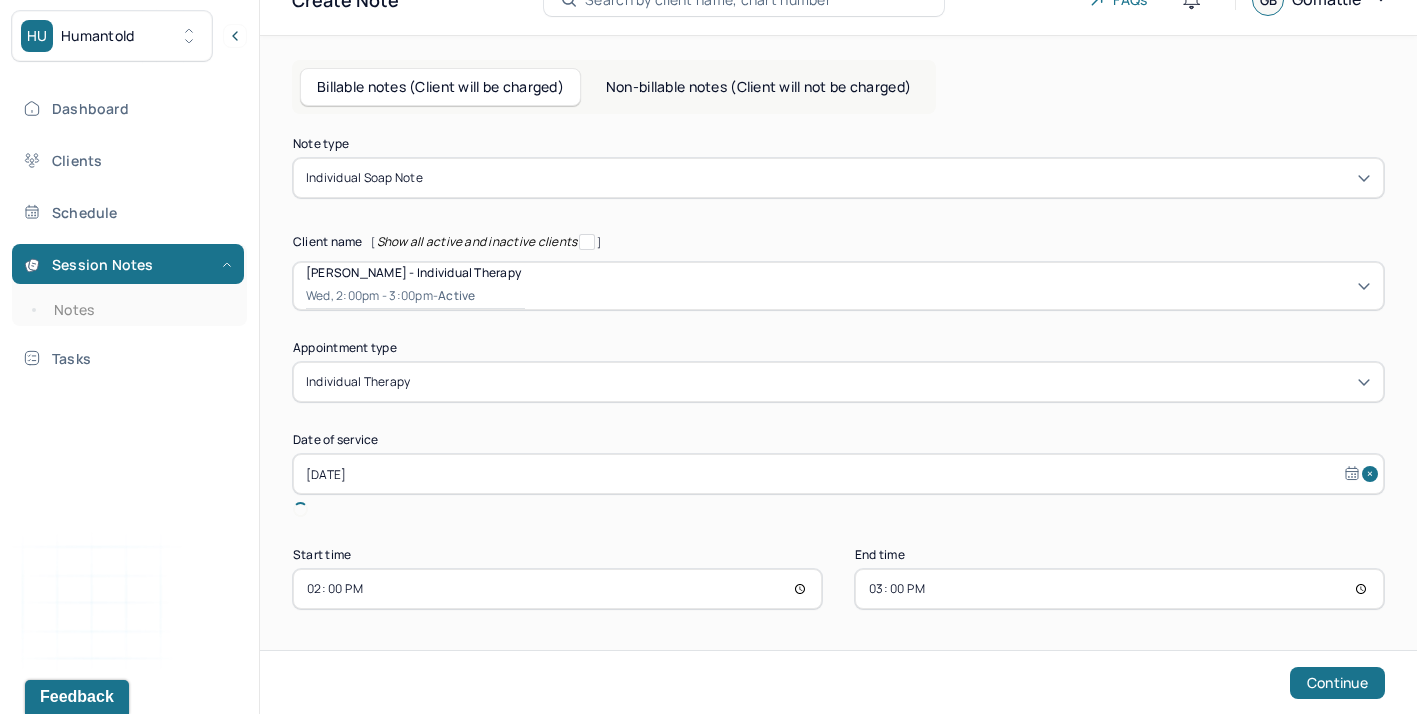 scroll, scrollTop: 57, scrollLeft: 0, axis: vertical 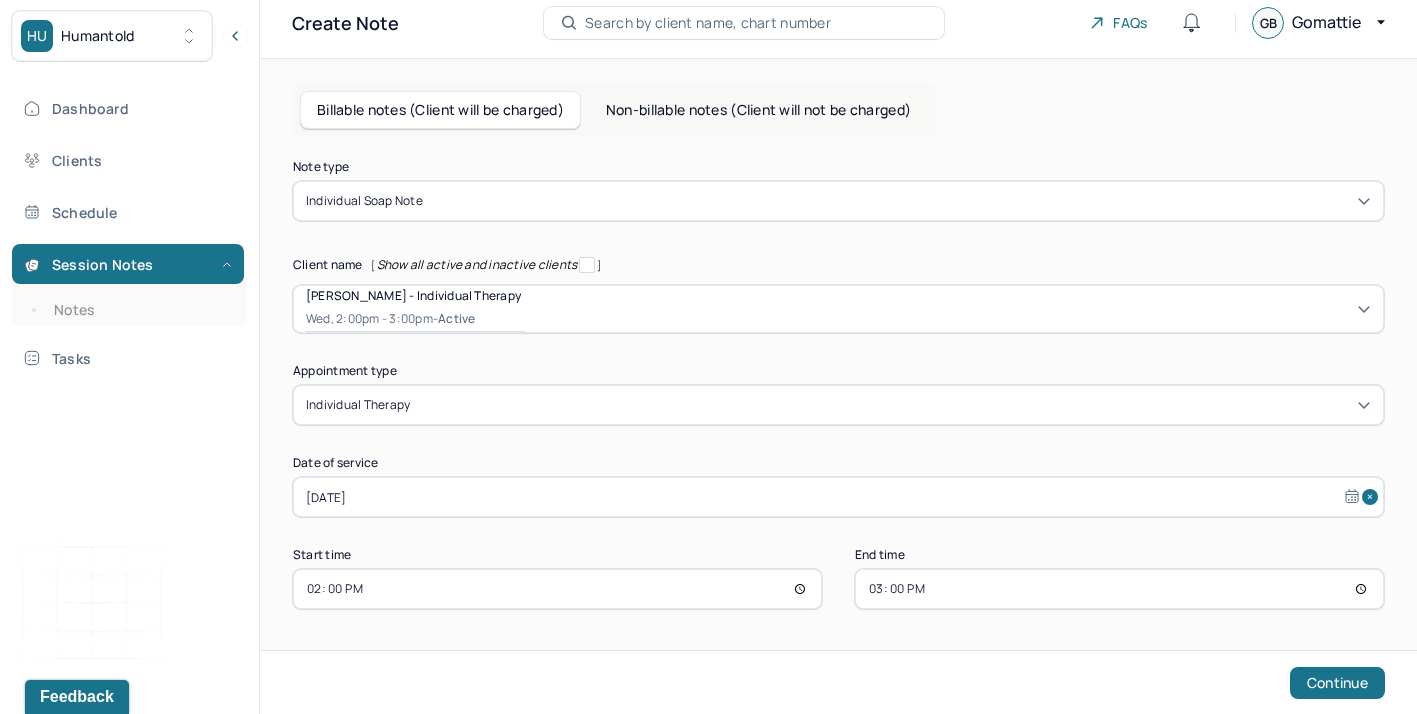 click on "14:00" at bounding box center [557, 589] 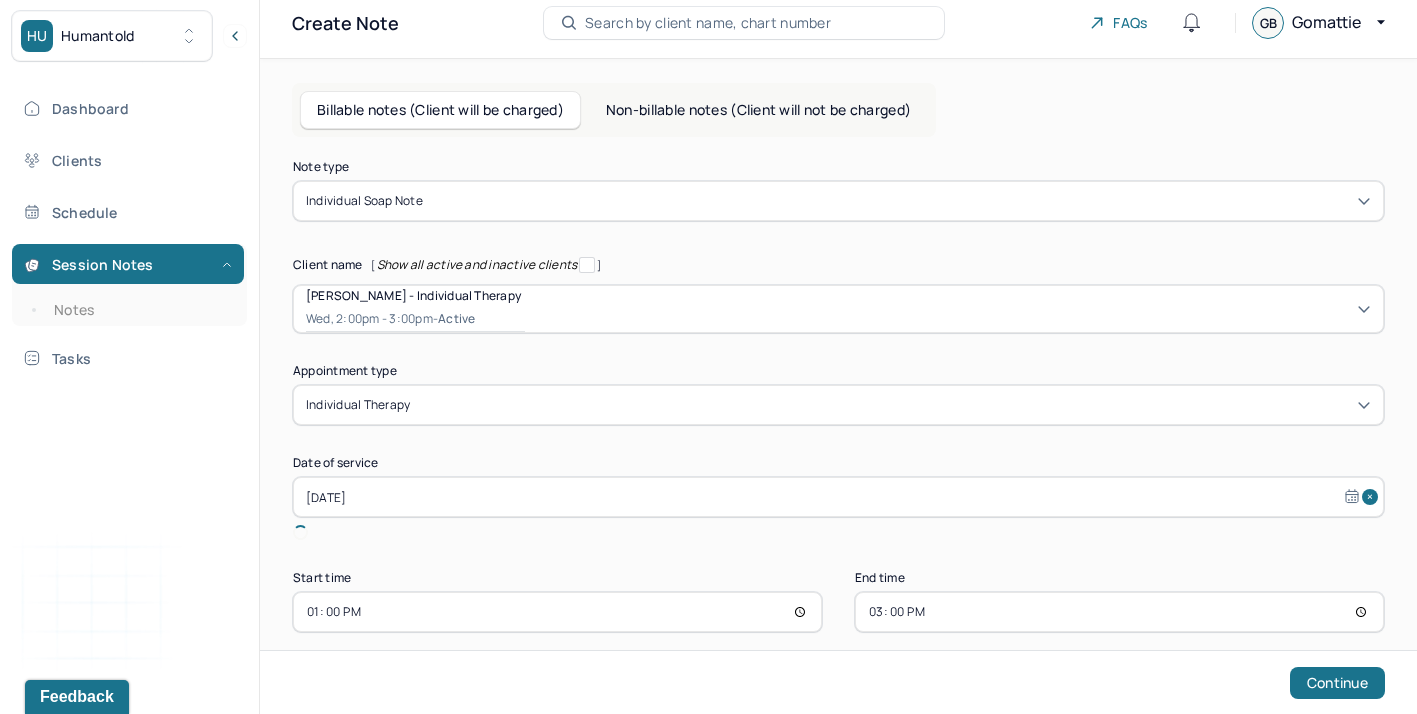 type on "12:00" 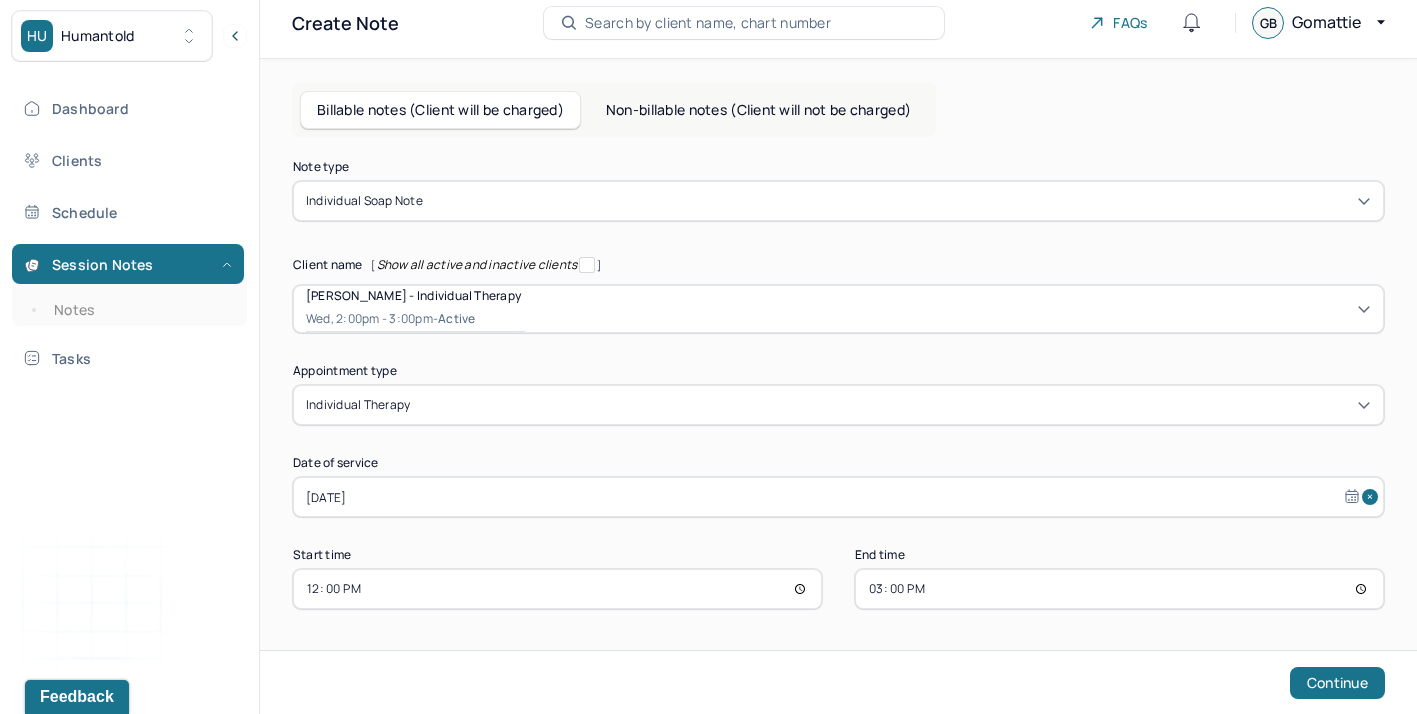 click on "15:00" at bounding box center (1119, 589) 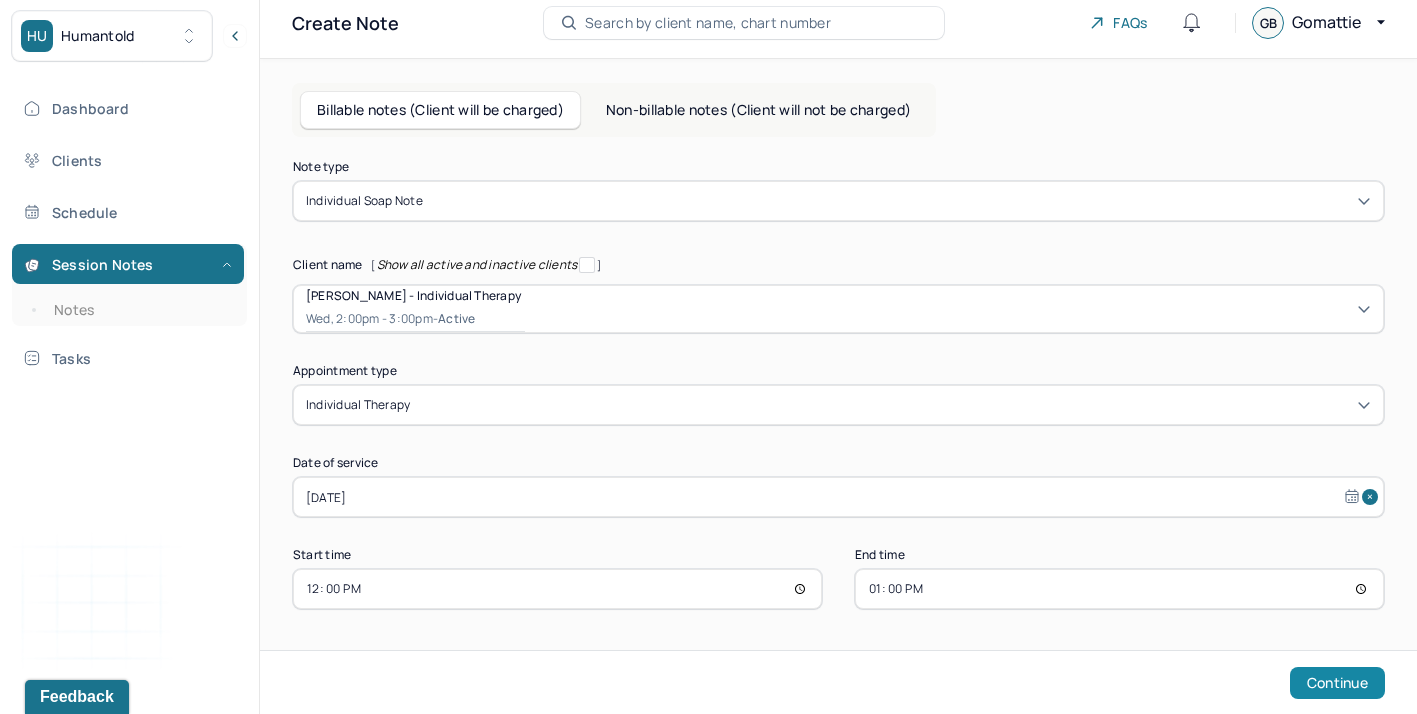 click on "Continue" at bounding box center (1337, 683) 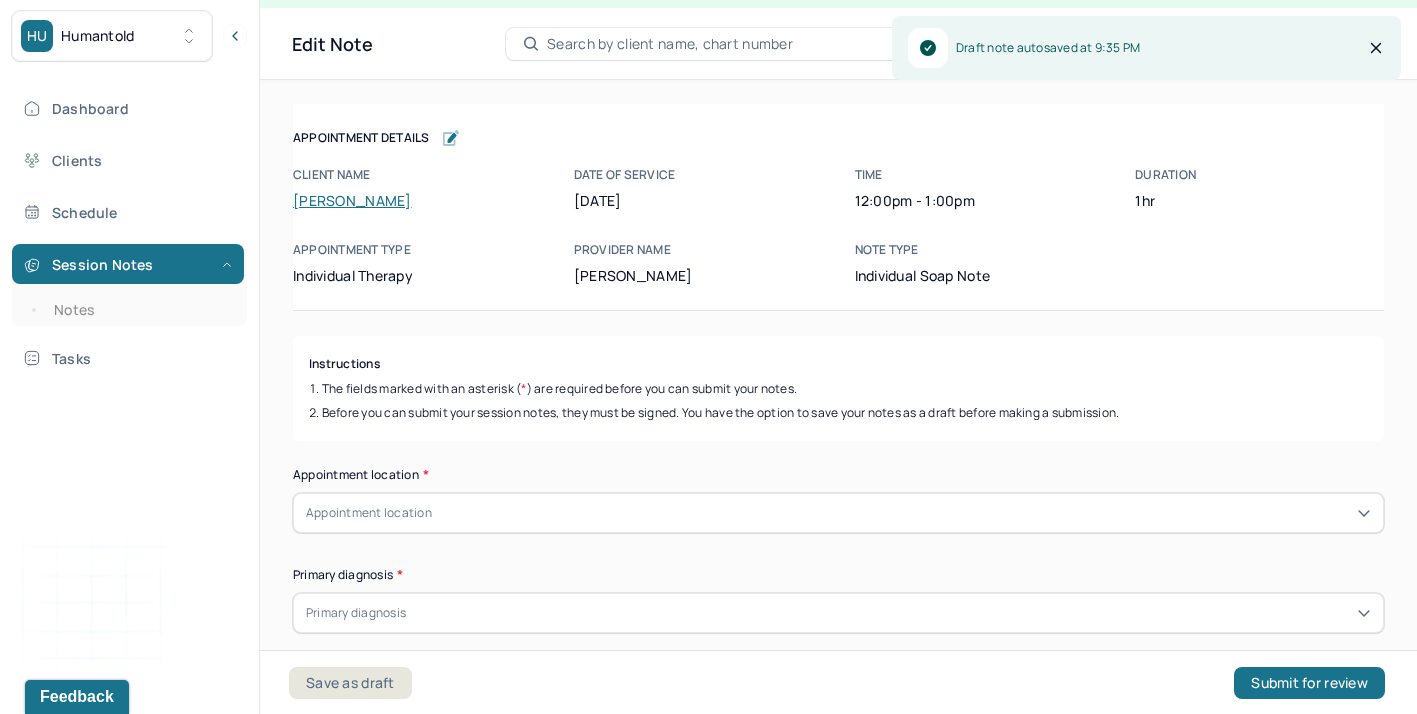scroll, scrollTop: 36, scrollLeft: 0, axis: vertical 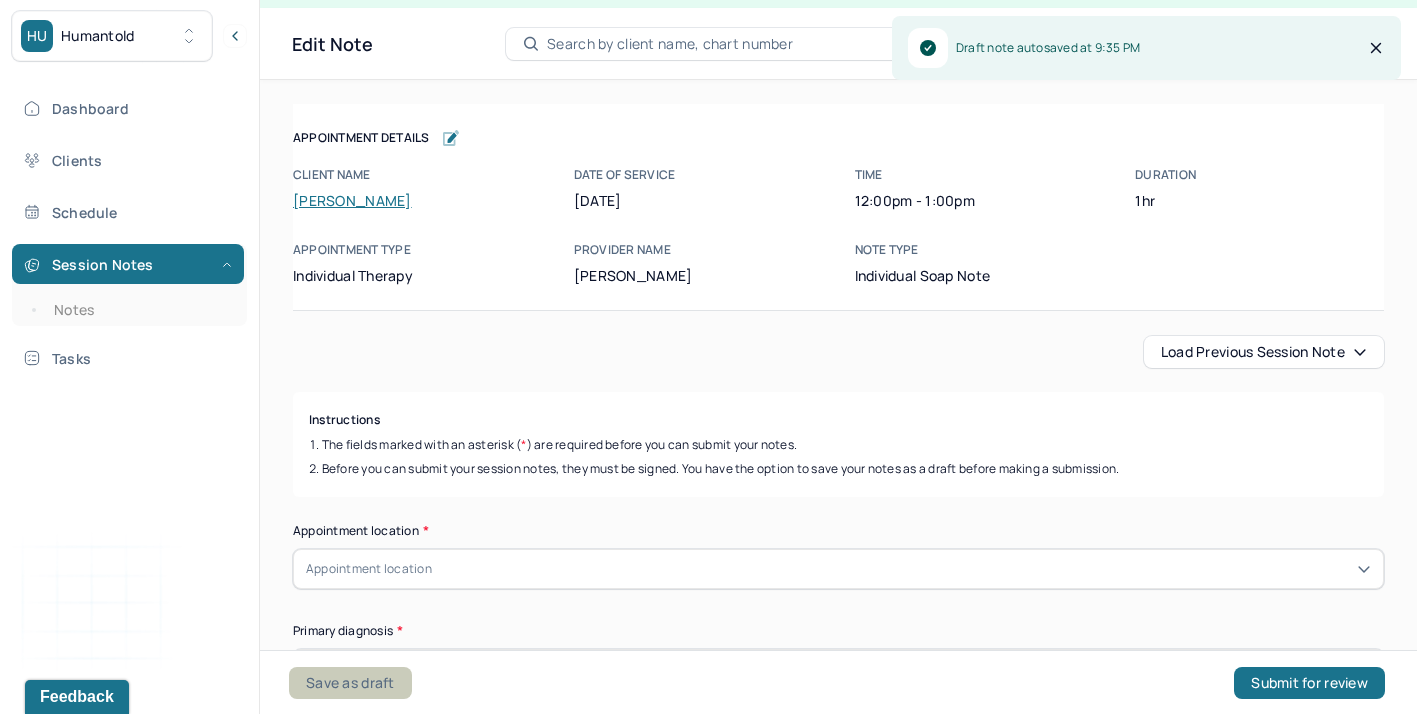 click on "Save as draft" at bounding box center (350, 683) 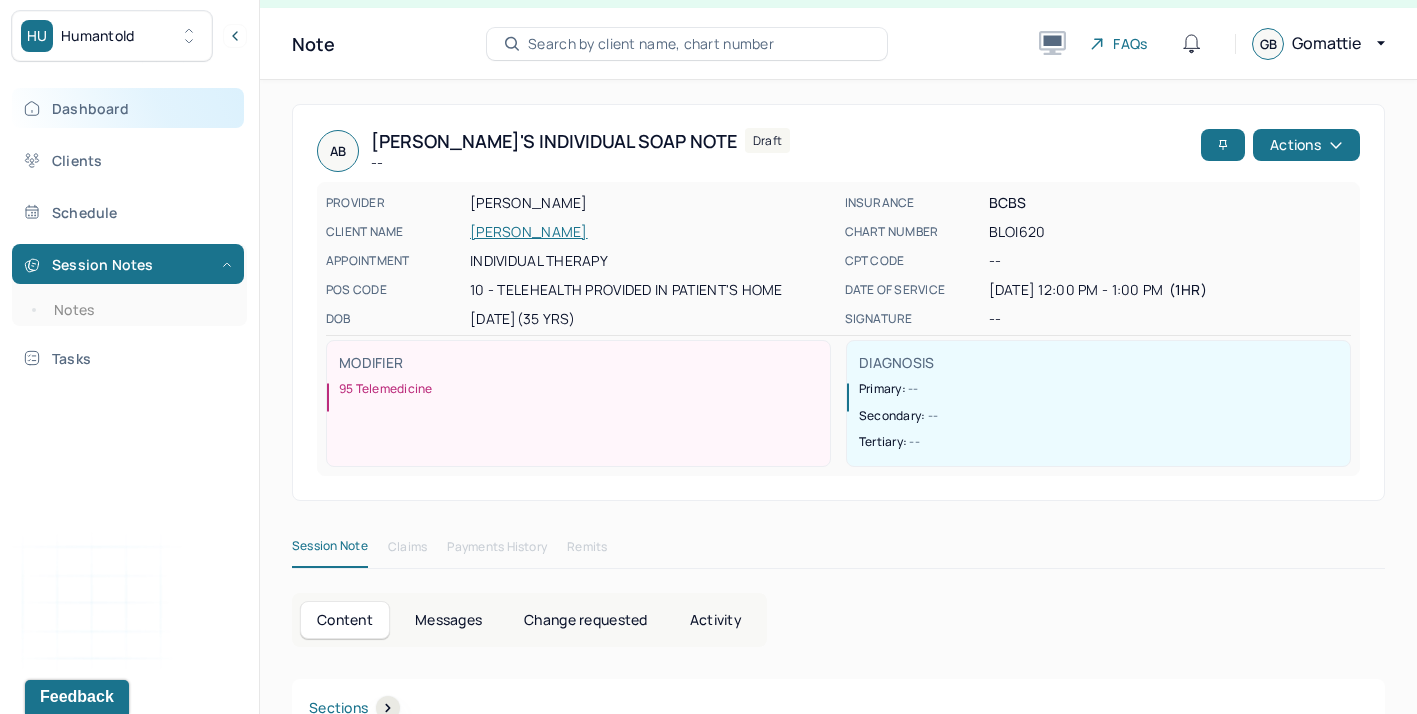 click on "Dashboard" at bounding box center (128, 108) 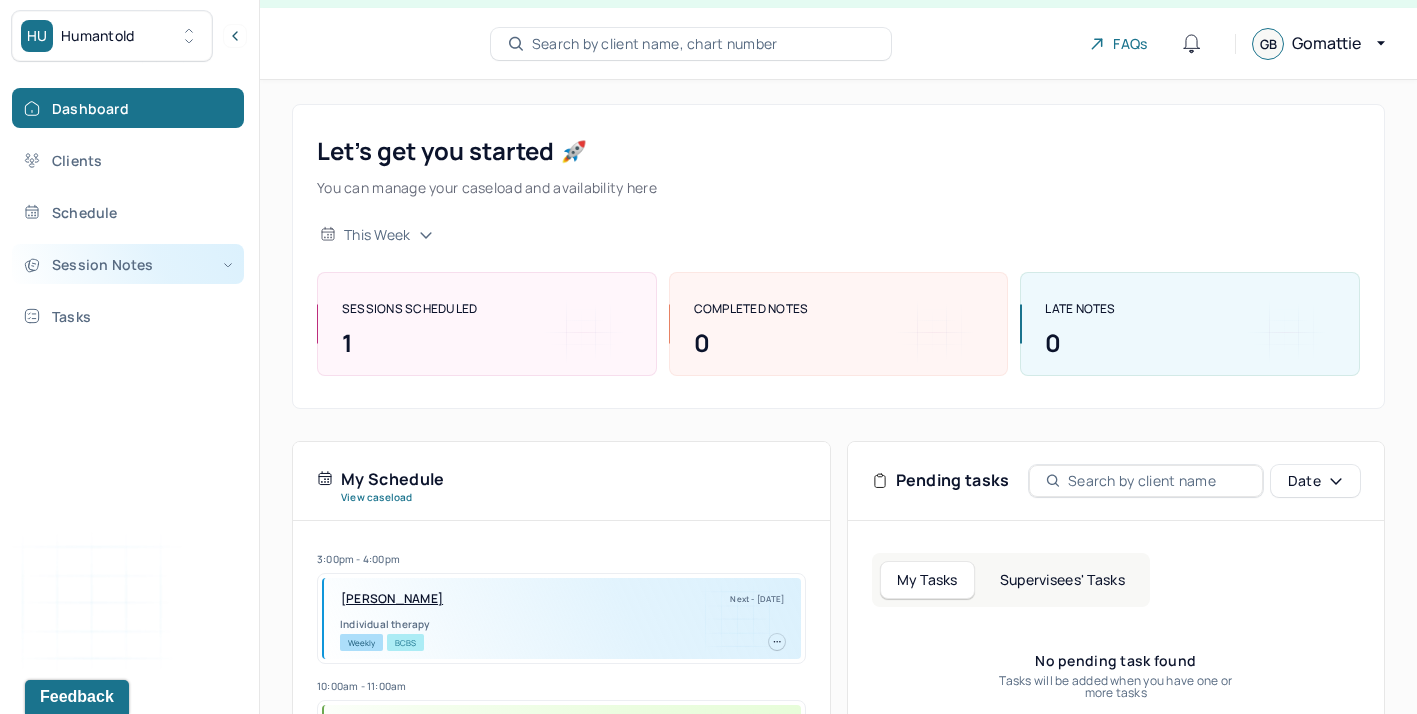 click on "Session Notes" at bounding box center (128, 264) 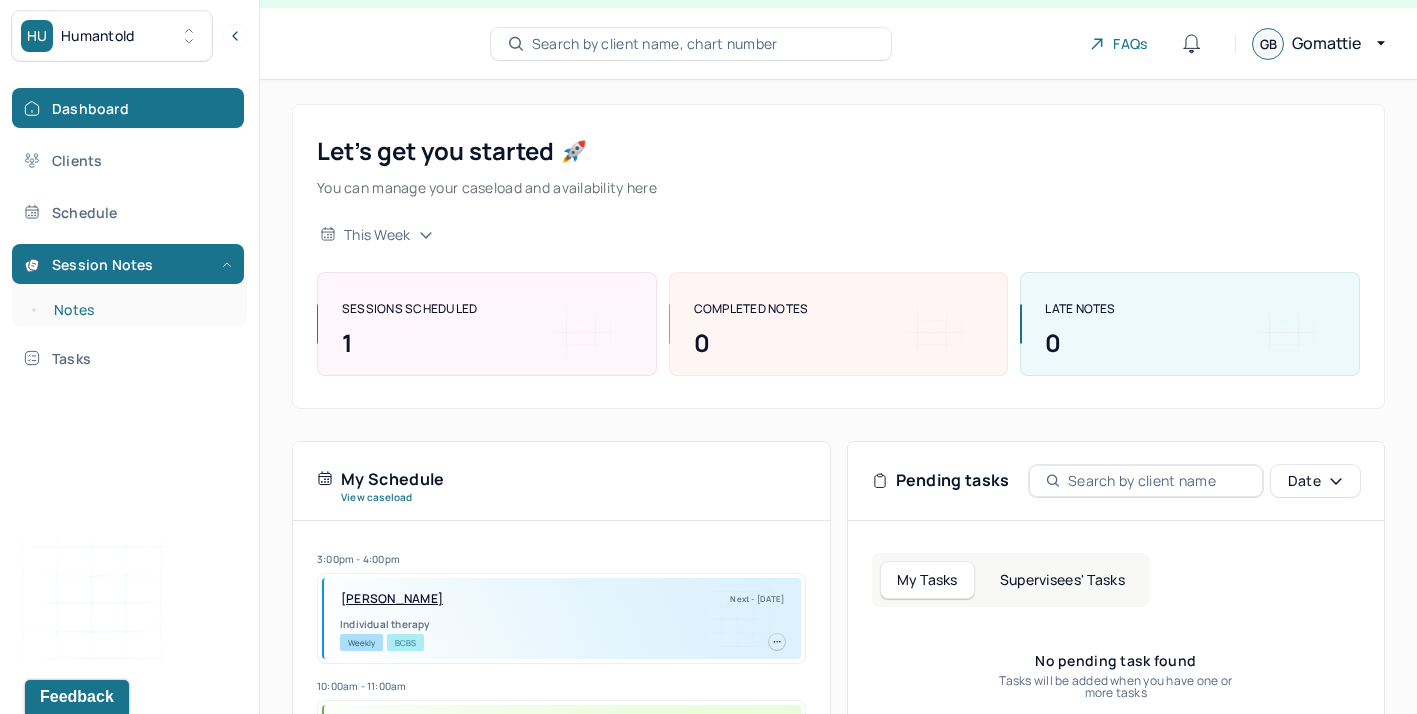 click on "Notes" at bounding box center [139, 310] 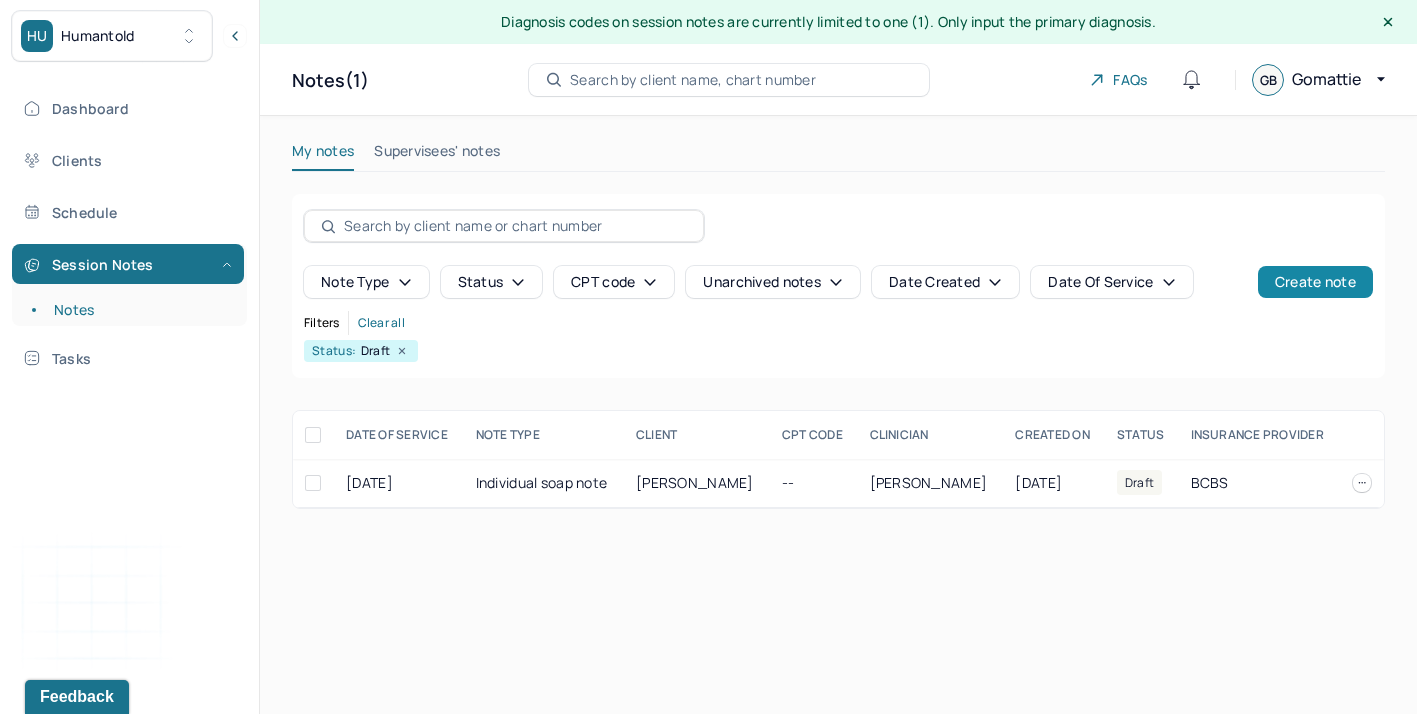 click on "Create note" at bounding box center [1315, 282] 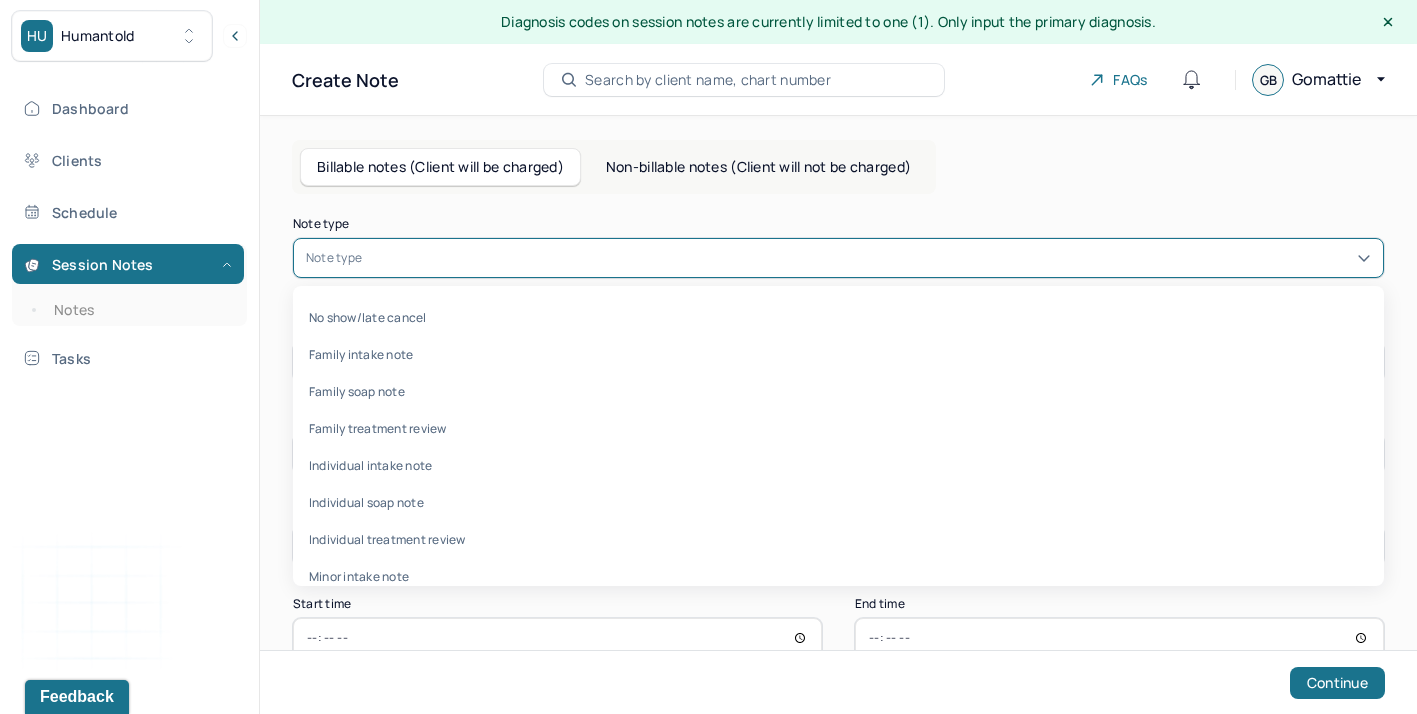 click at bounding box center (868, 258) 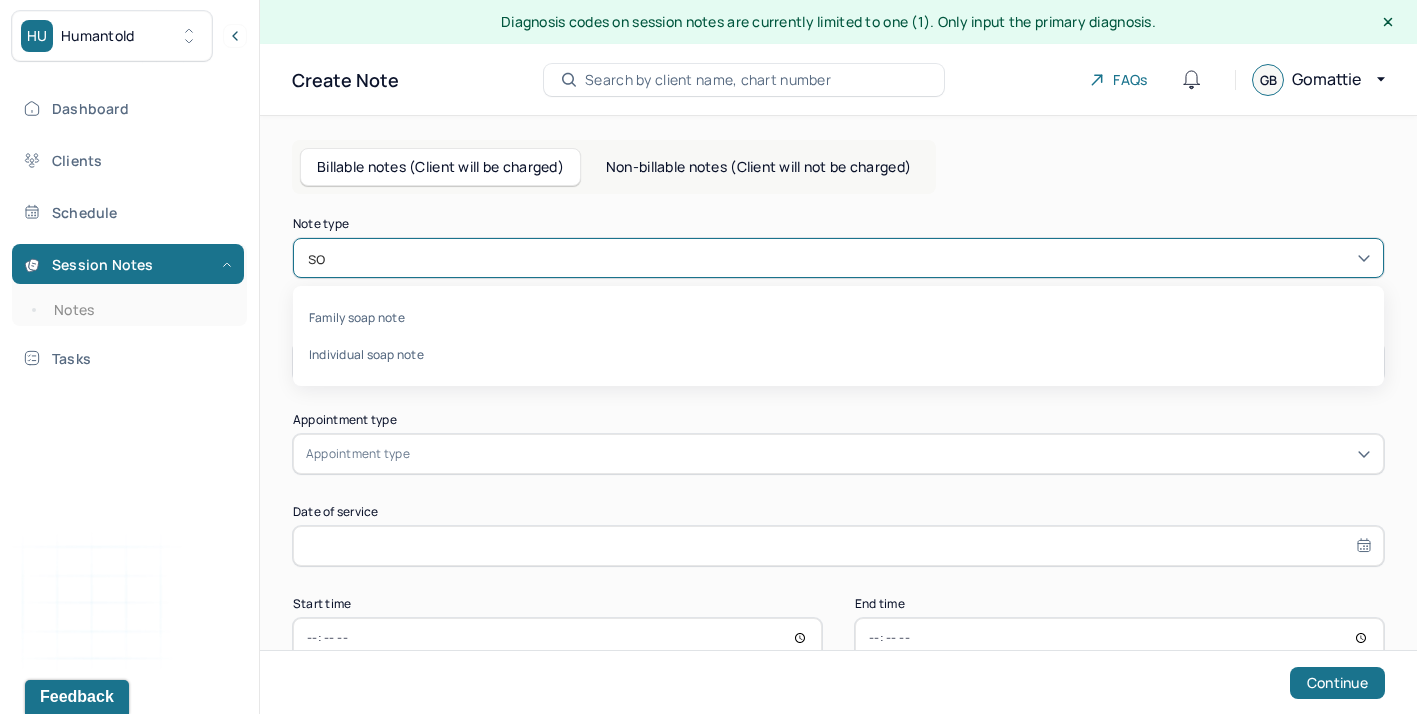 type on "soa" 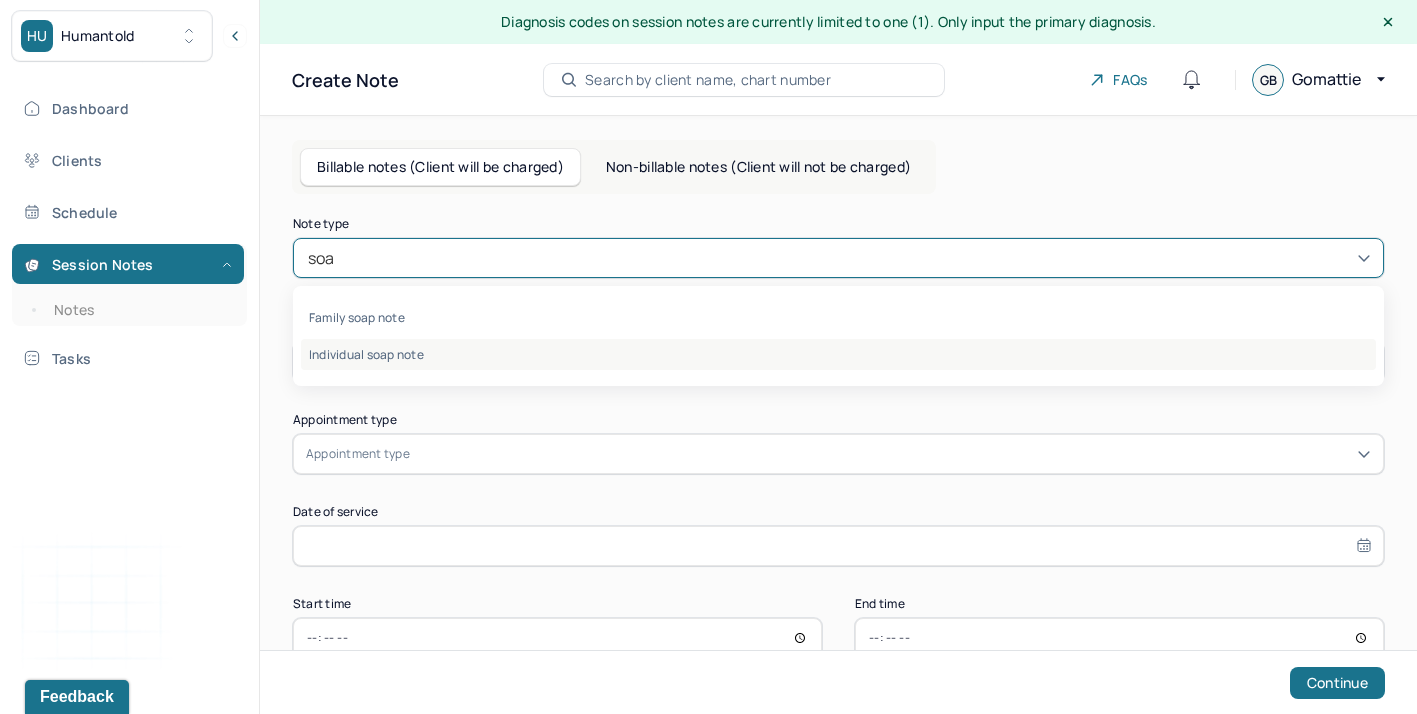click on "Individual soap note" at bounding box center (838, 354) 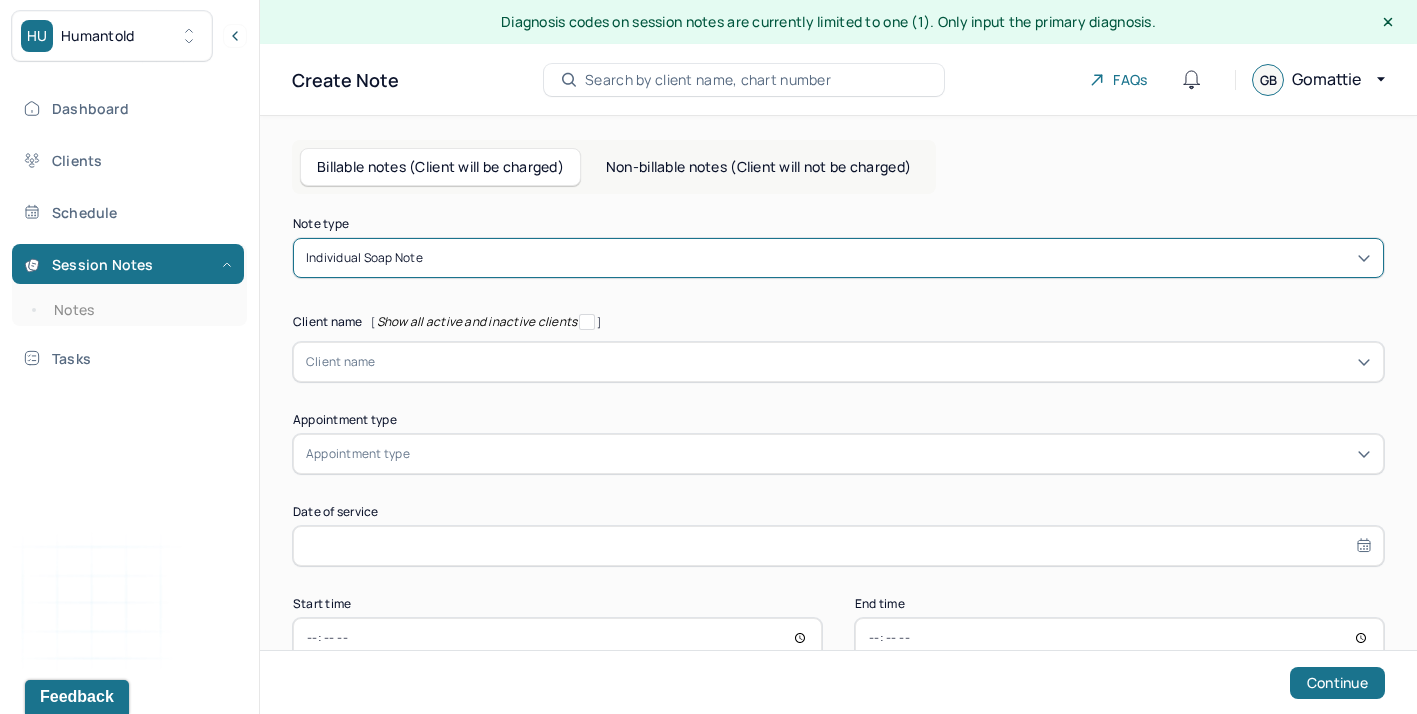 click at bounding box center [873, 362] 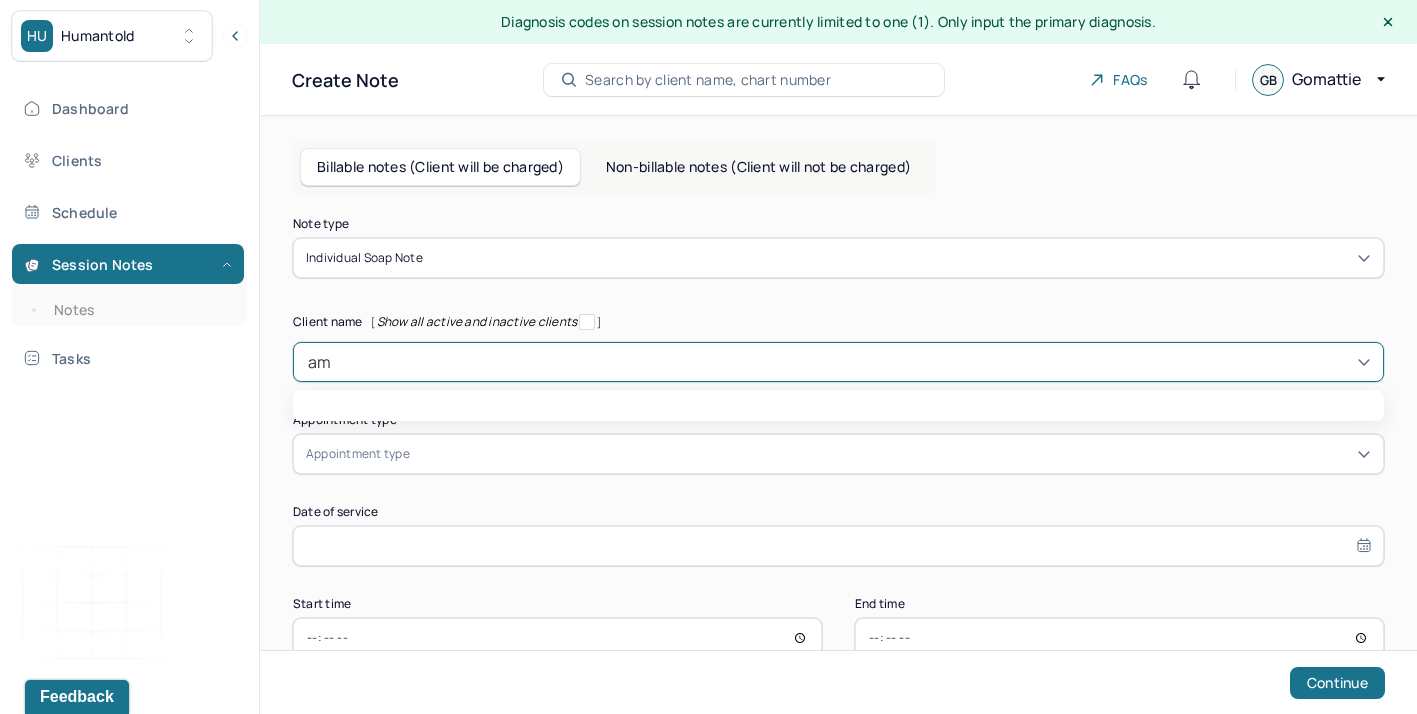 type on "[PERSON_NAME]" 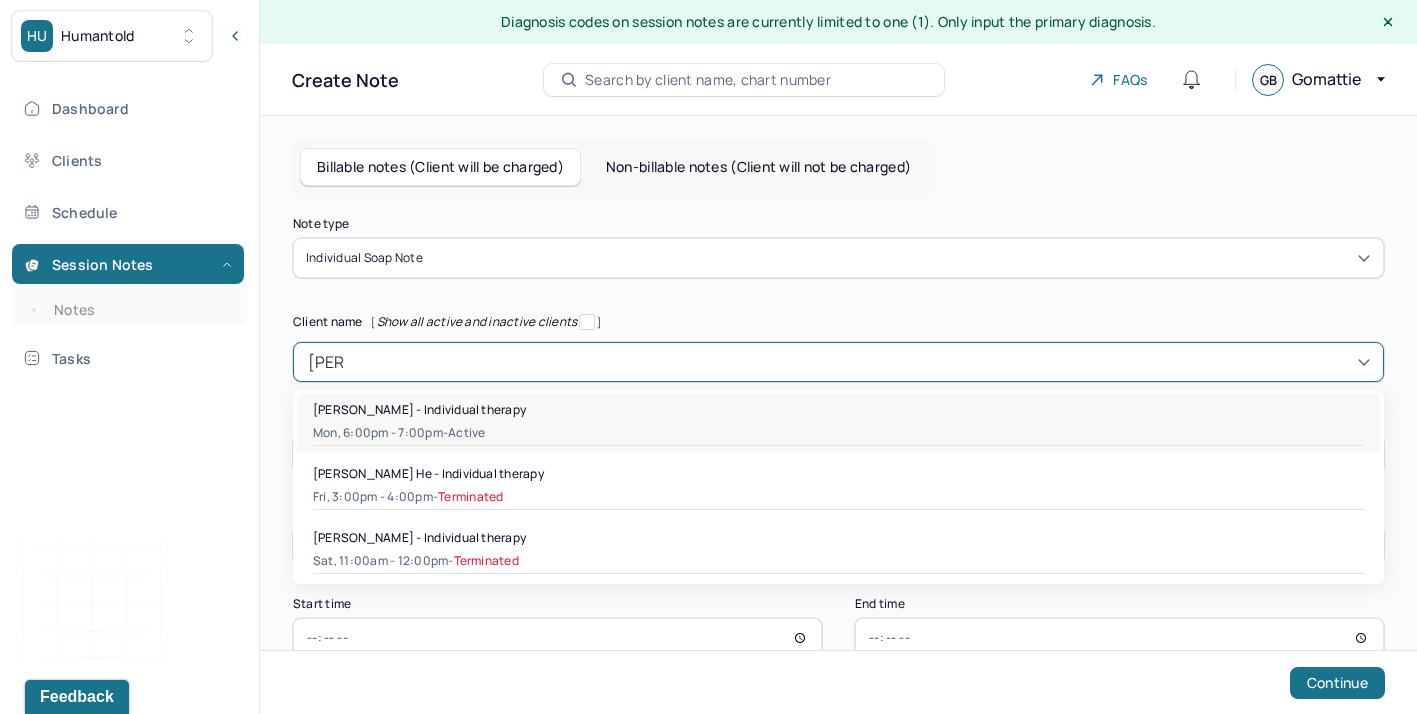 click on "[PERSON_NAME] - Individual therapy" at bounding box center [419, 409] 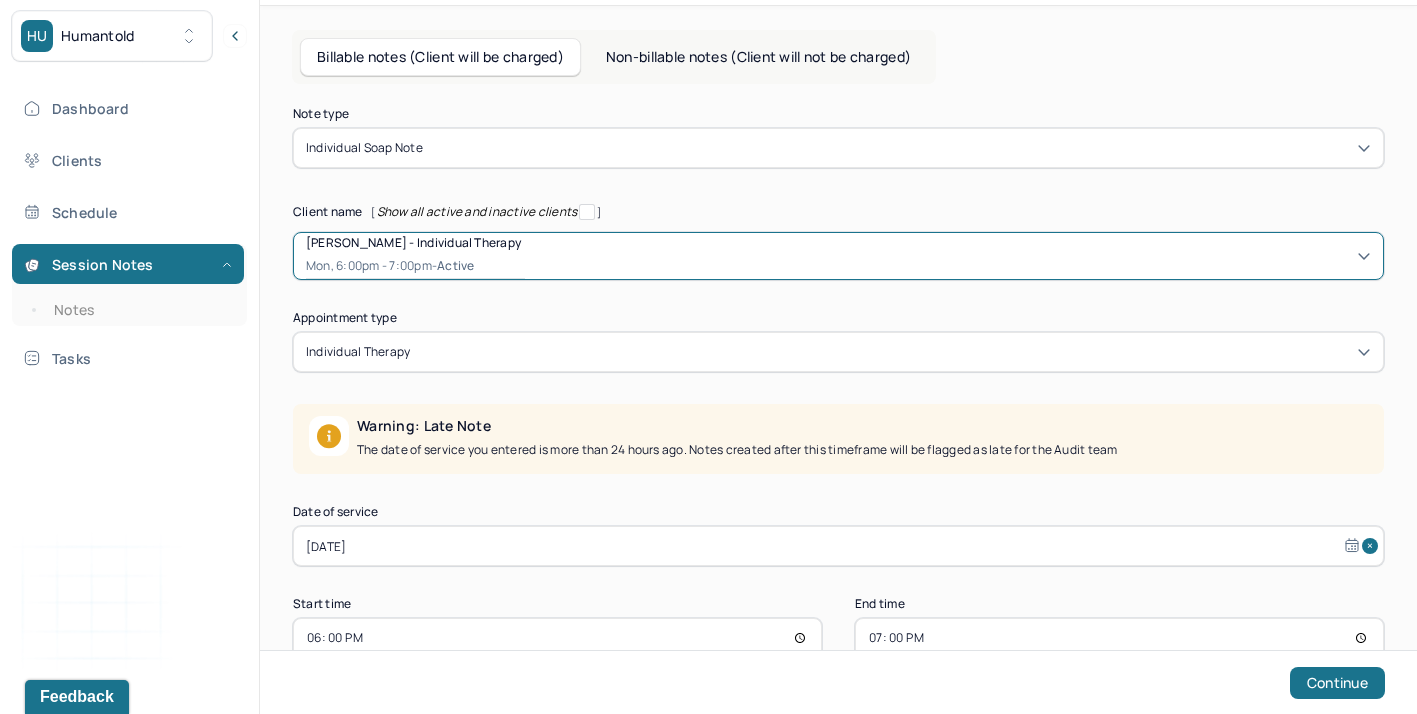 scroll, scrollTop: 159, scrollLeft: 0, axis: vertical 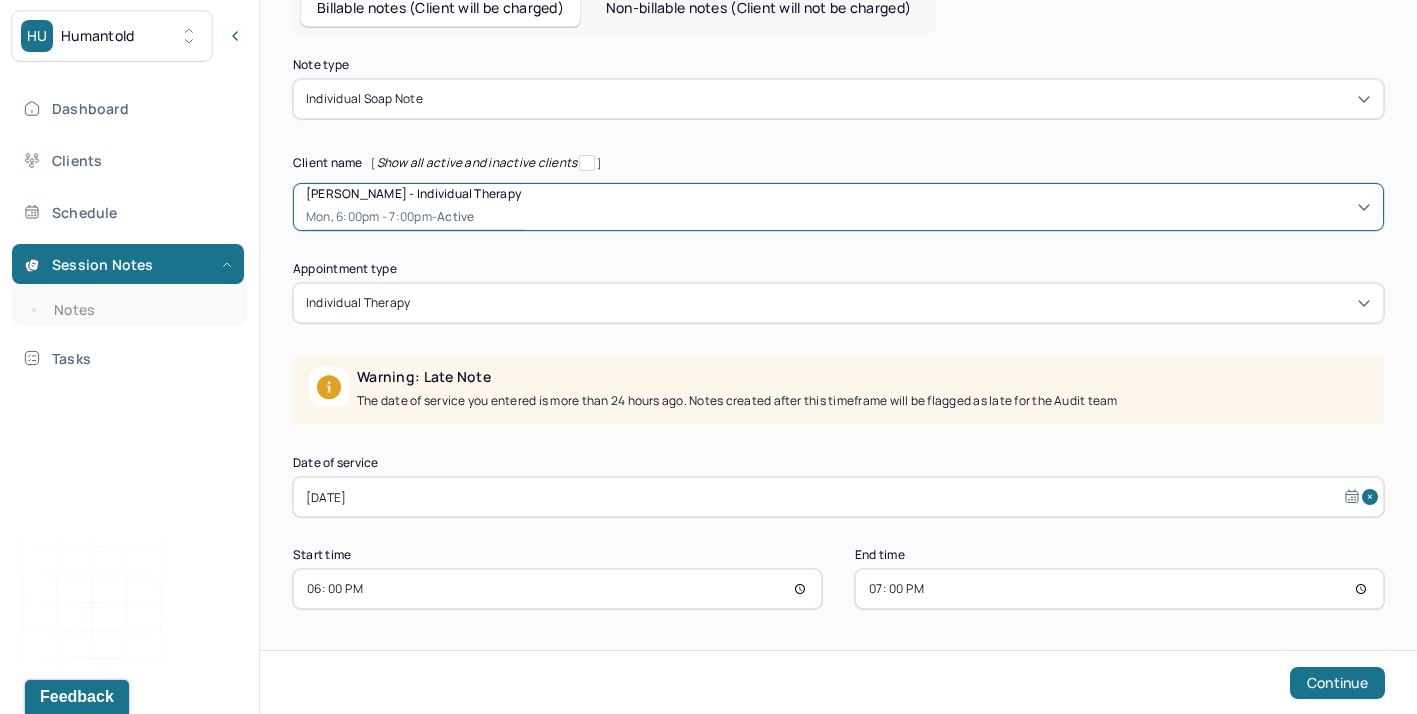 click on "[DATE]" at bounding box center (838, 497) 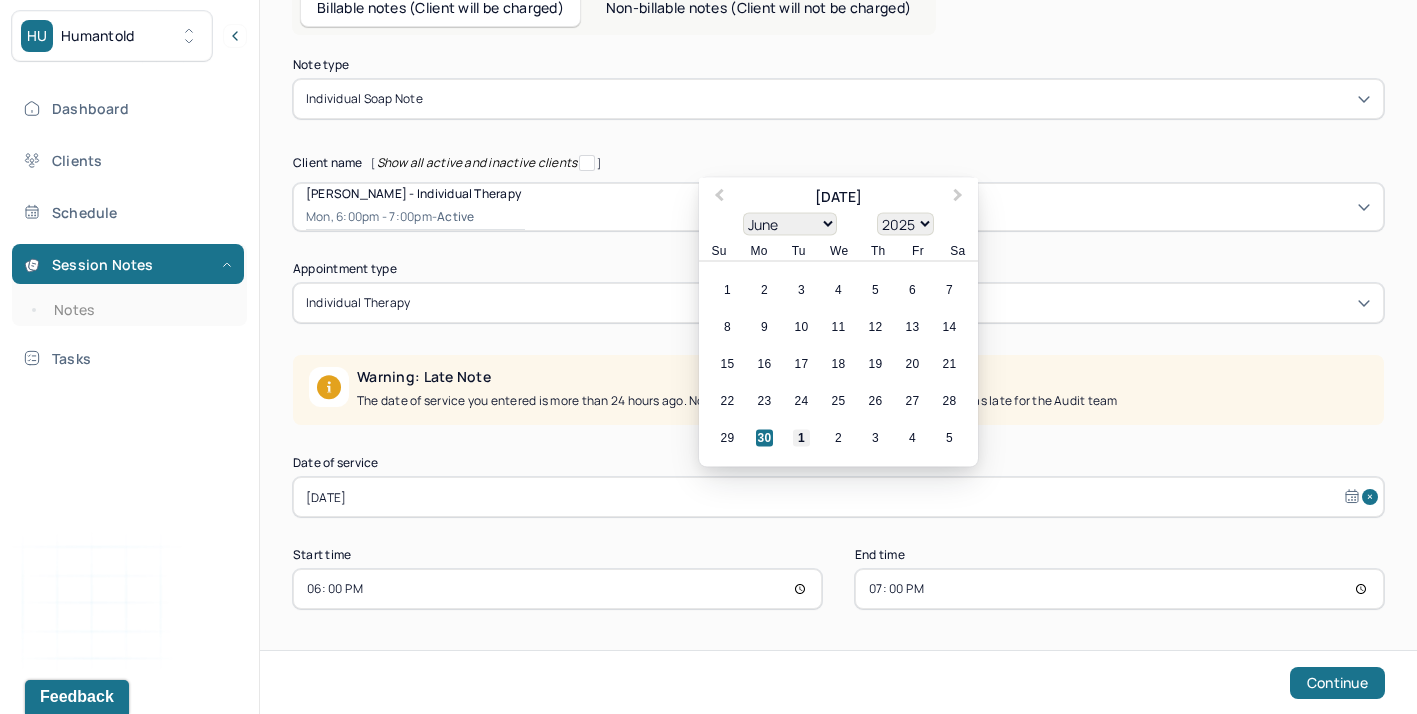 click on "1" at bounding box center (801, 438) 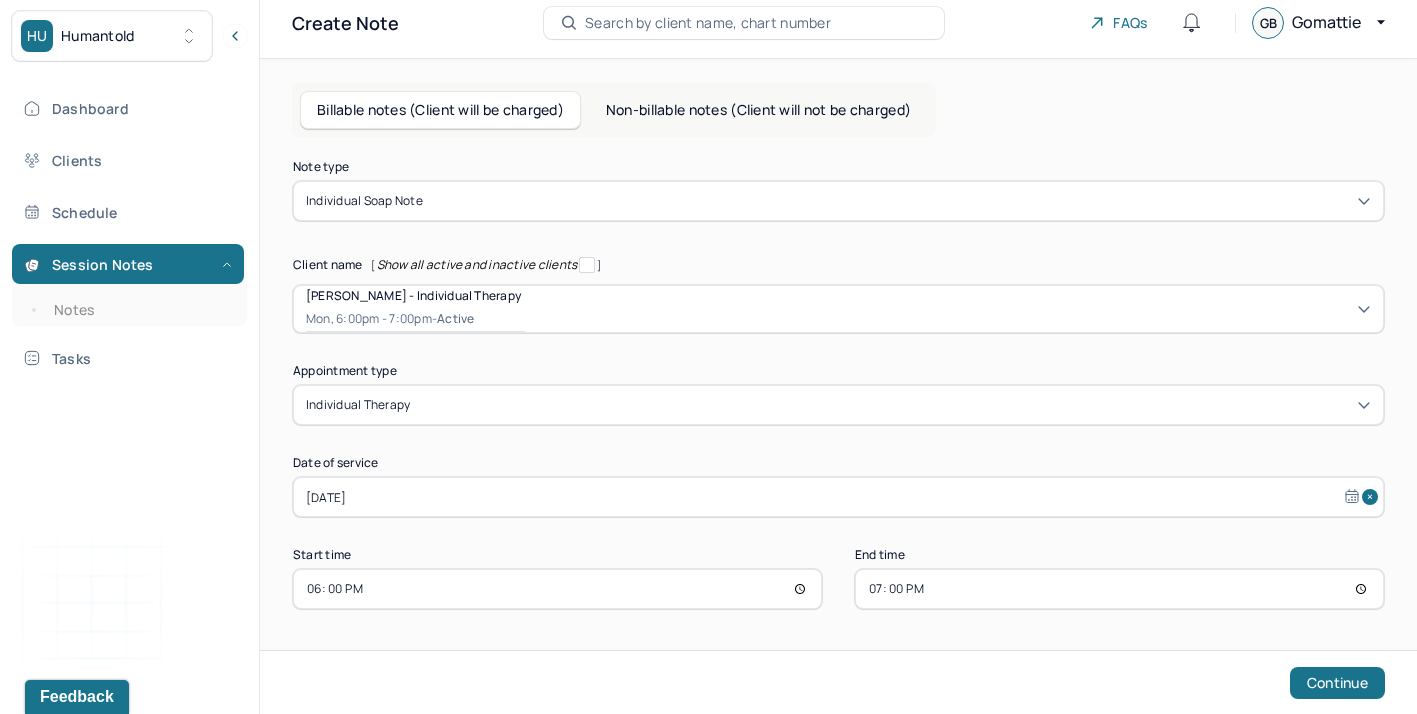 click on "18:00" at bounding box center (557, 589) 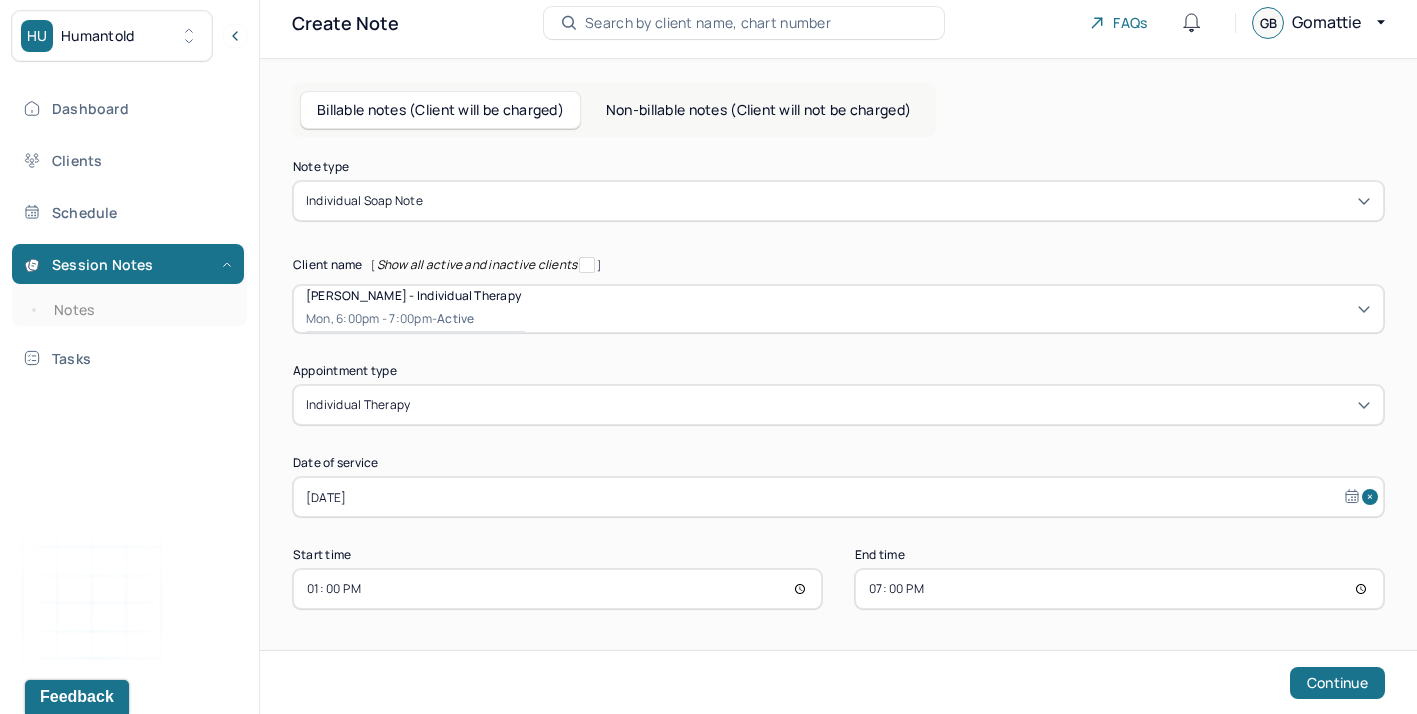 click on "19:00" at bounding box center [1119, 589] 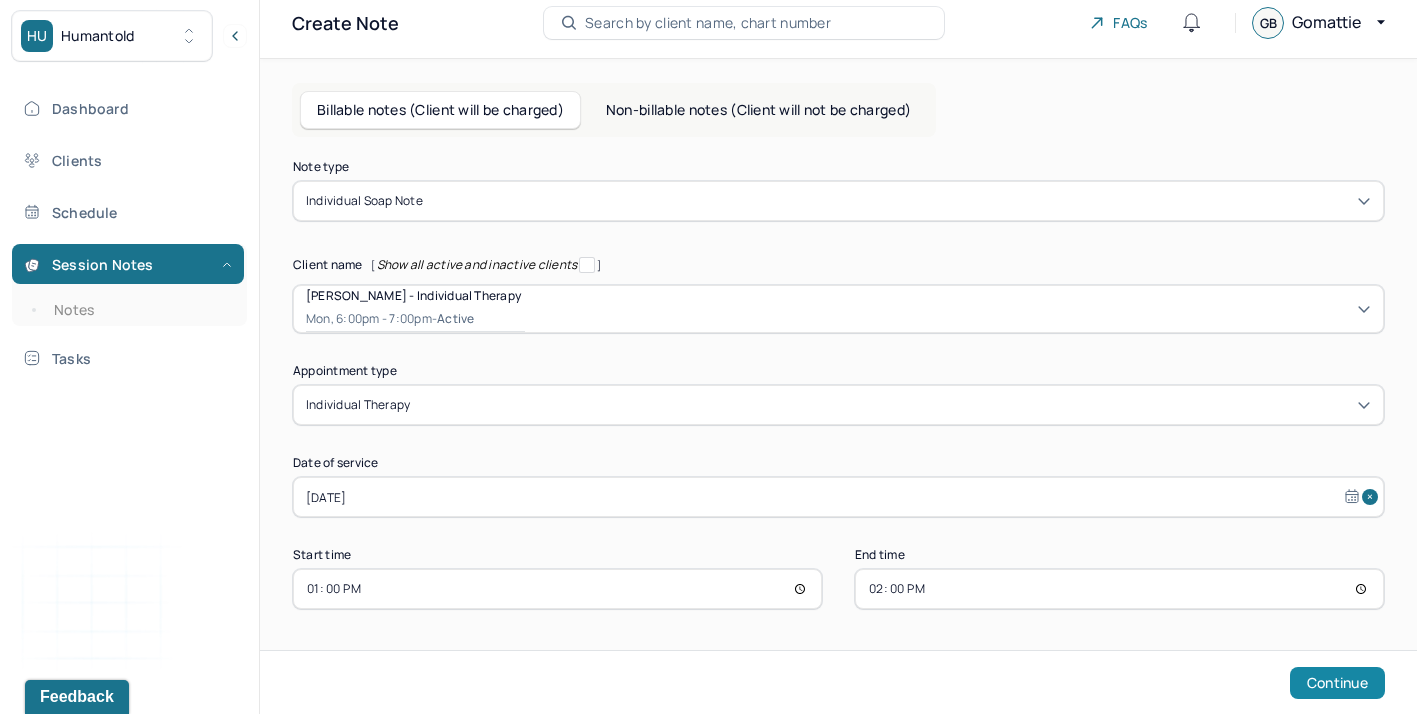 click on "Continue" at bounding box center [1337, 683] 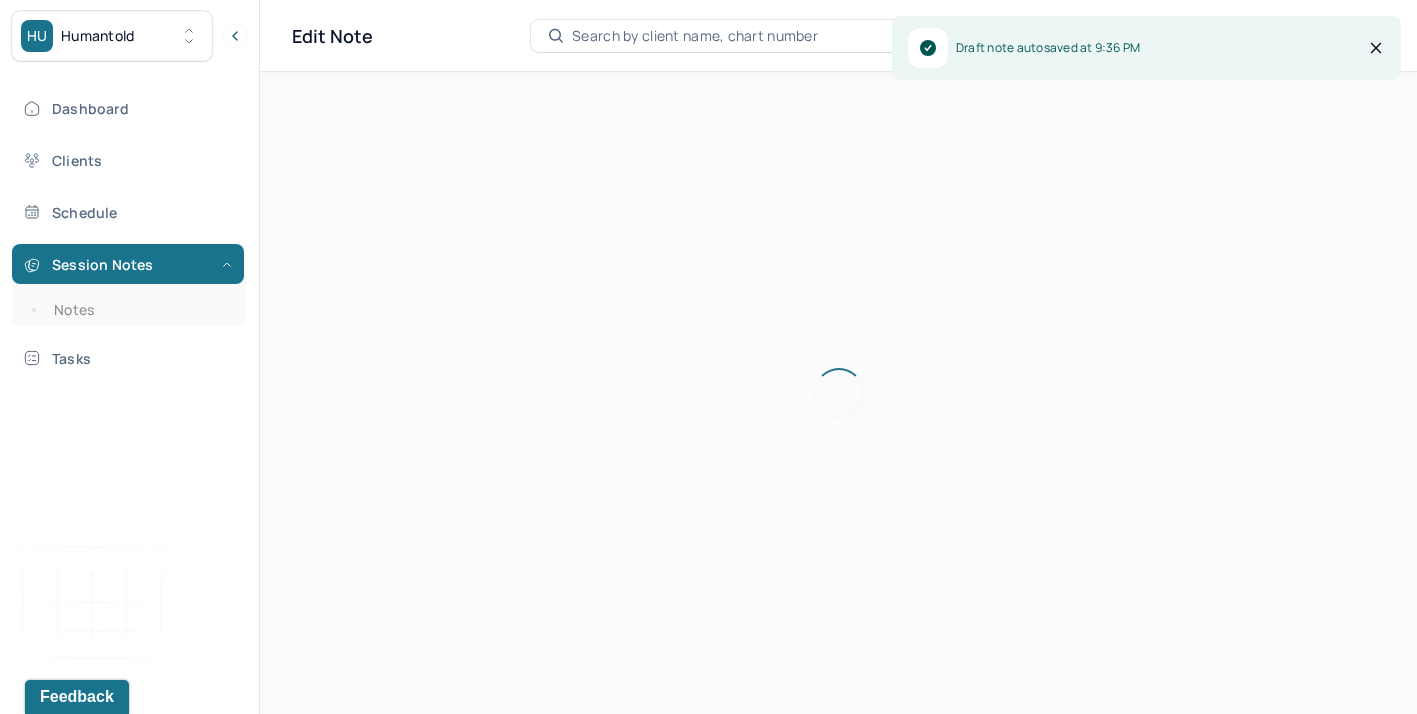 scroll, scrollTop: 36, scrollLeft: 0, axis: vertical 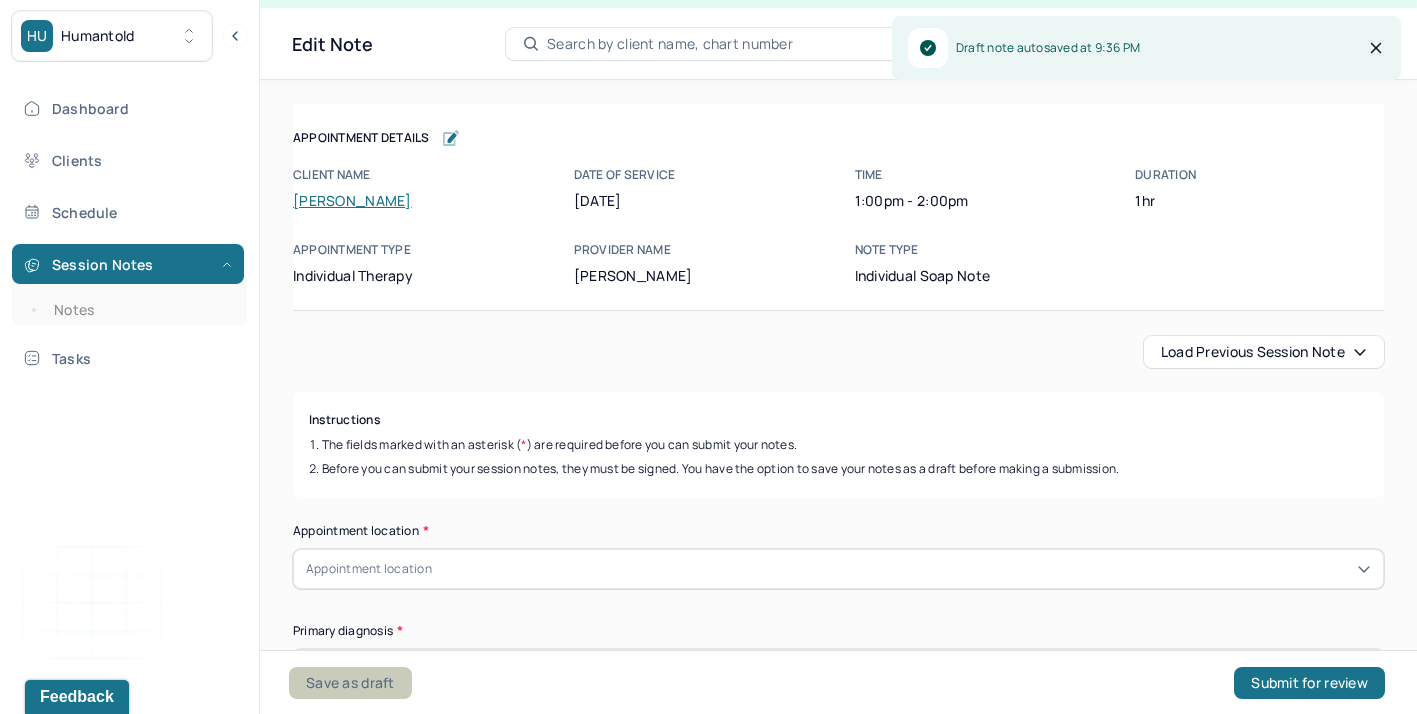 click on "Save as draft" at bounding box center [350, 683] 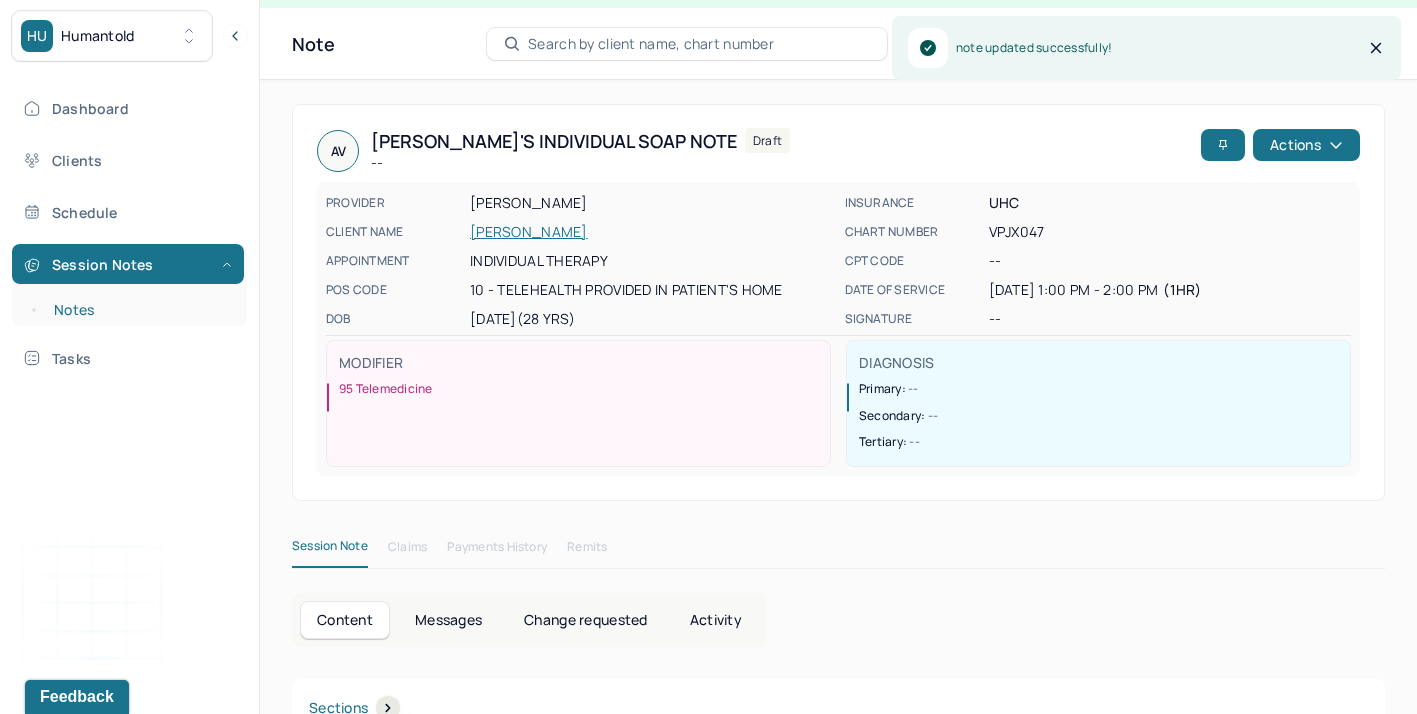click on "Notes" at bounding box center [139, 310] 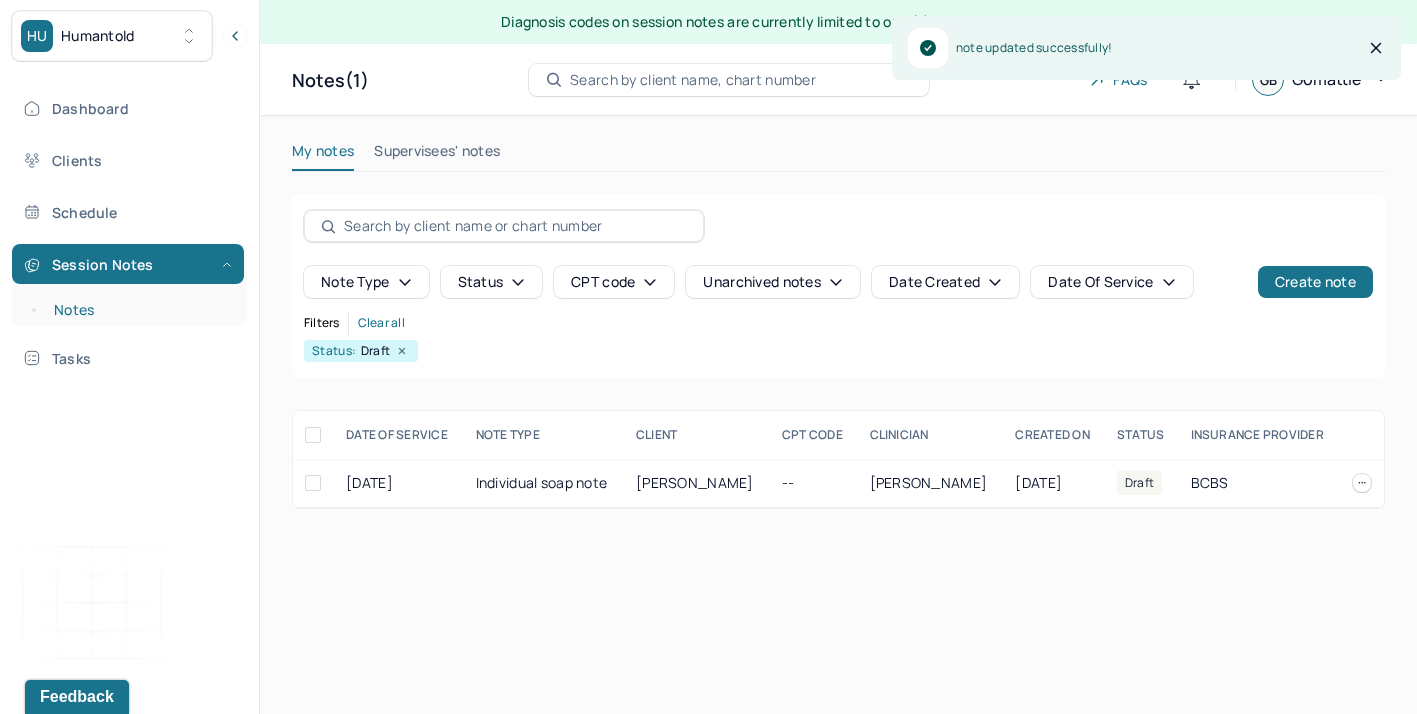 scroll, scrollTop: 0, scrollLeft: 0, axis: both 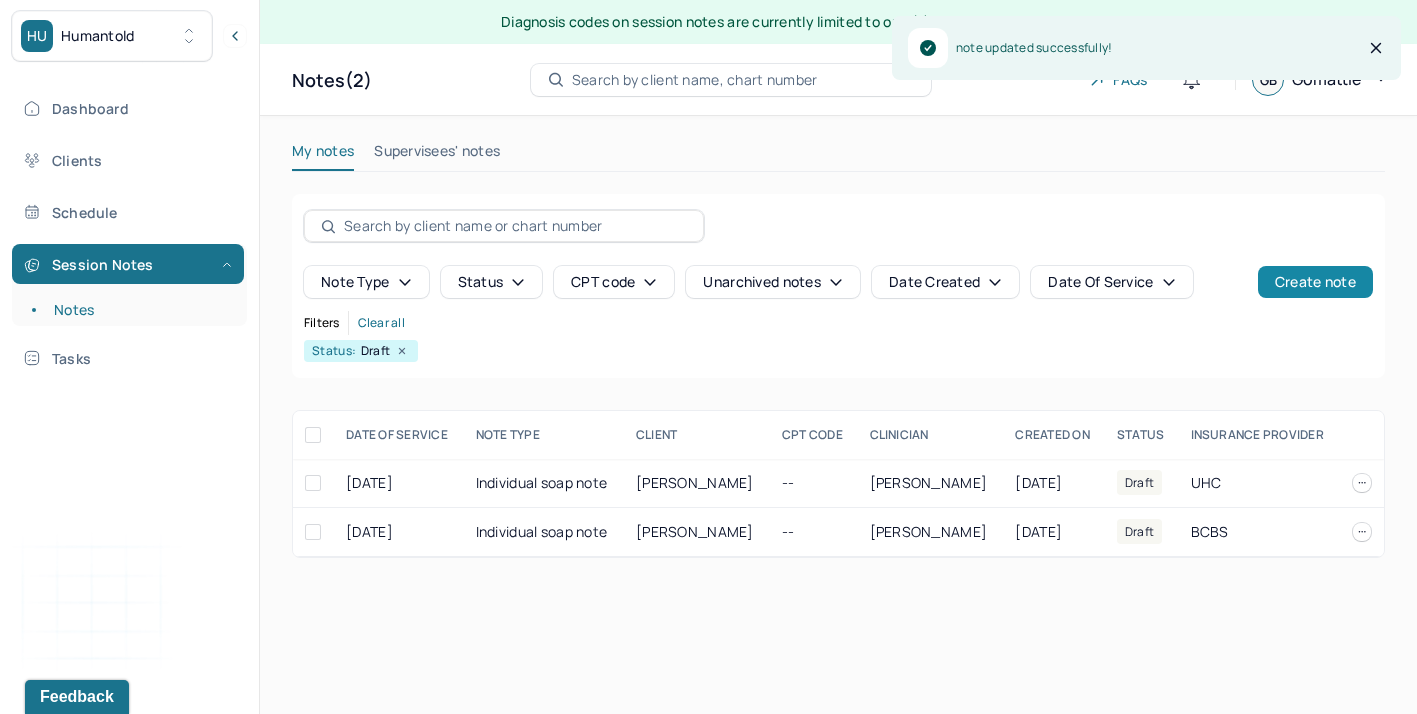 click on "Create note" at bounding box center (1315, 282) 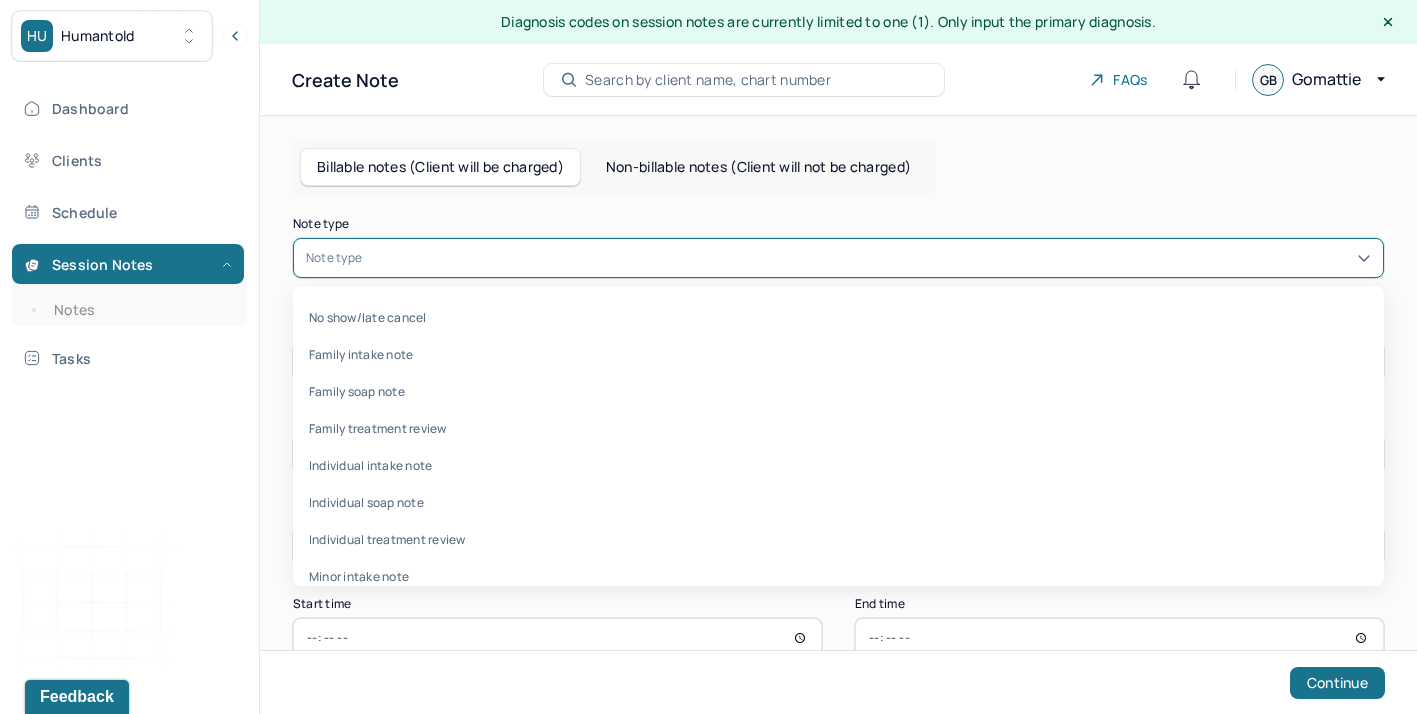 click at bounding box center (868, 258) 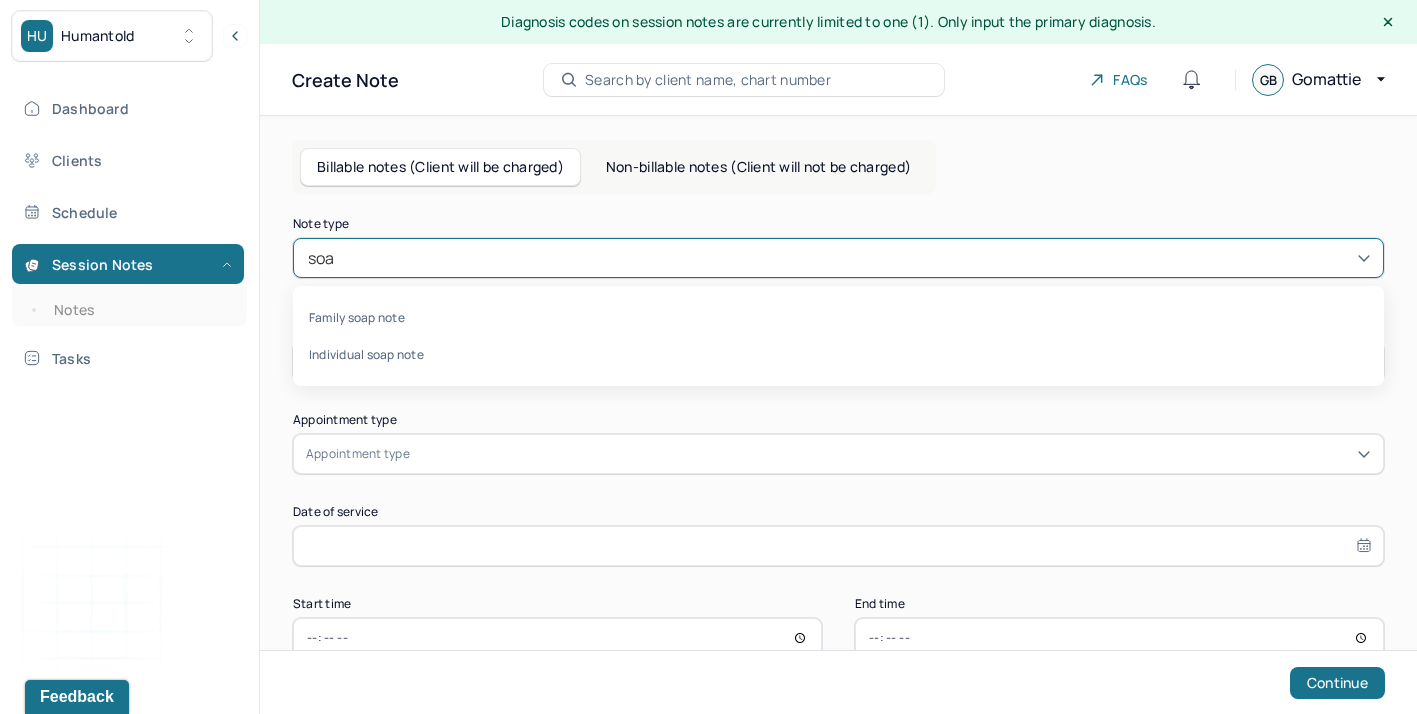 type on "soap" 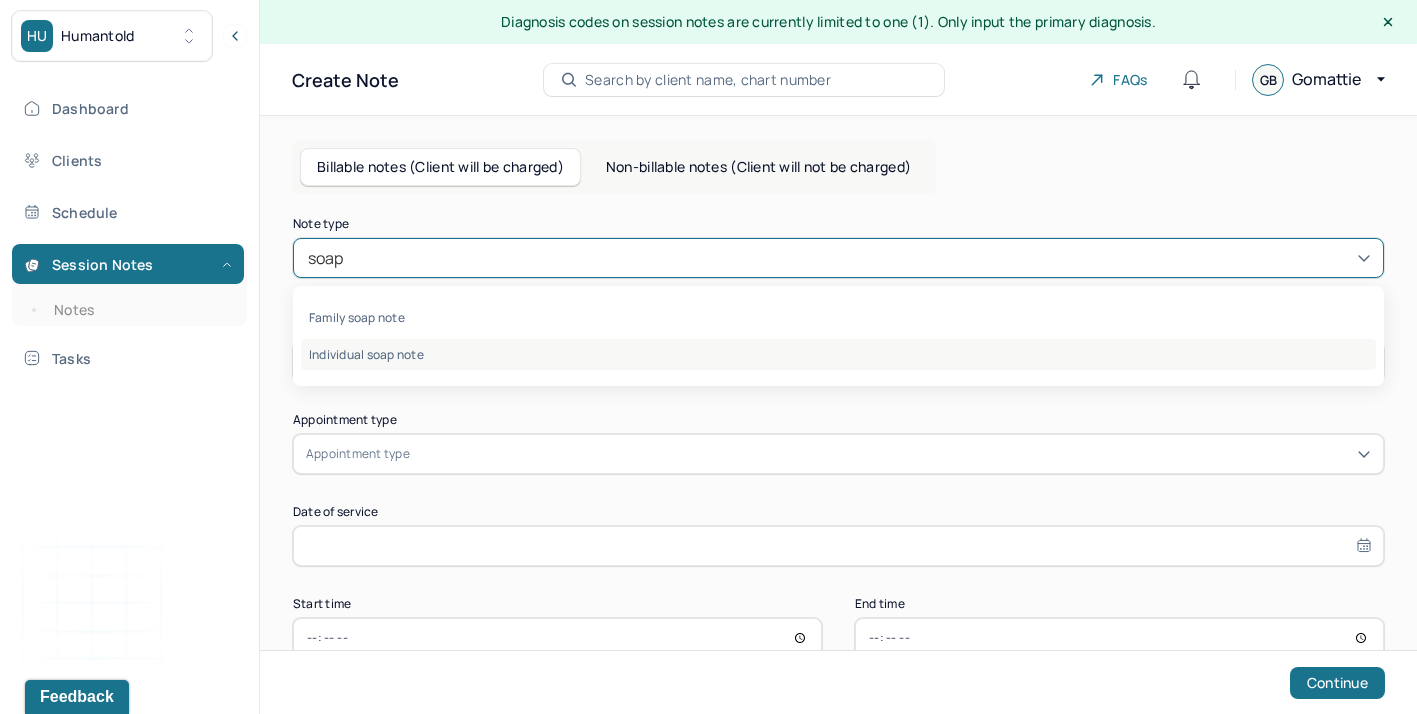 click on "Individual soap note" at bounding box center [838, 354] 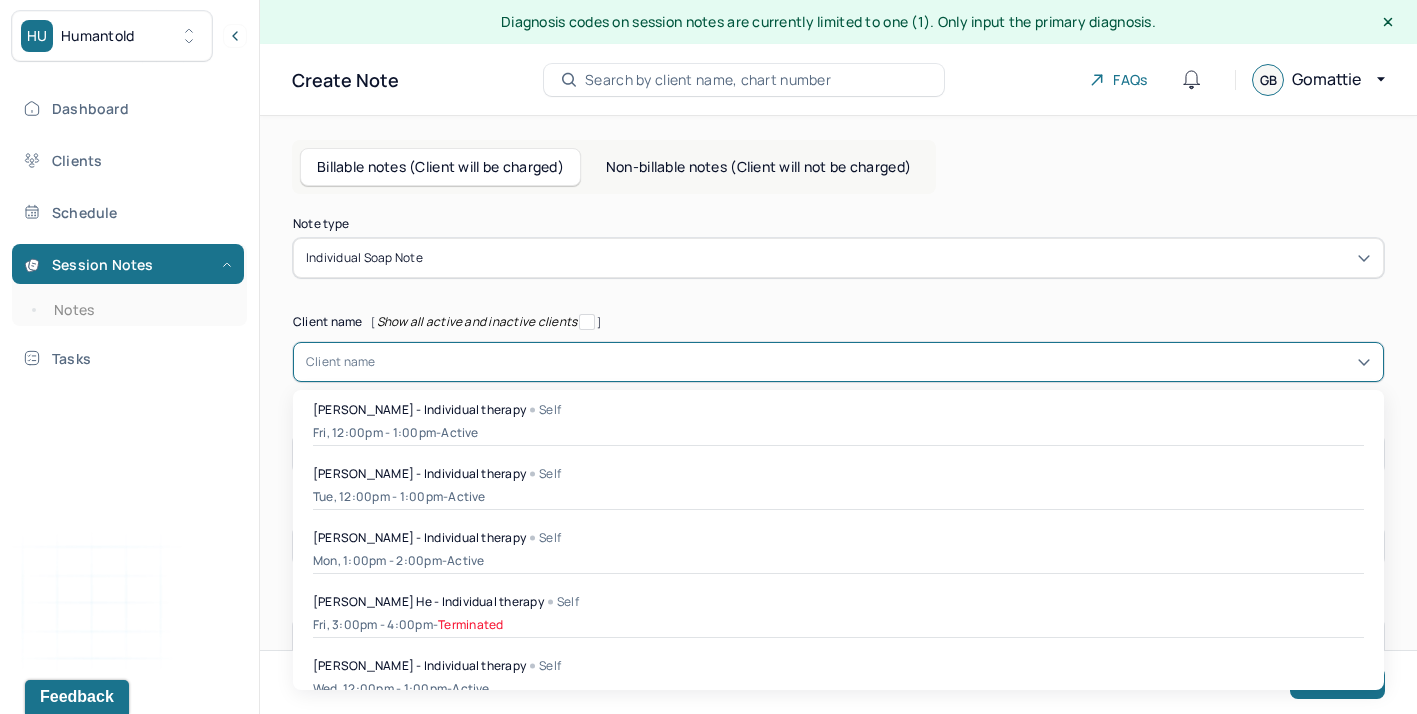 click on "Client name" at bounding box center (341, 362) 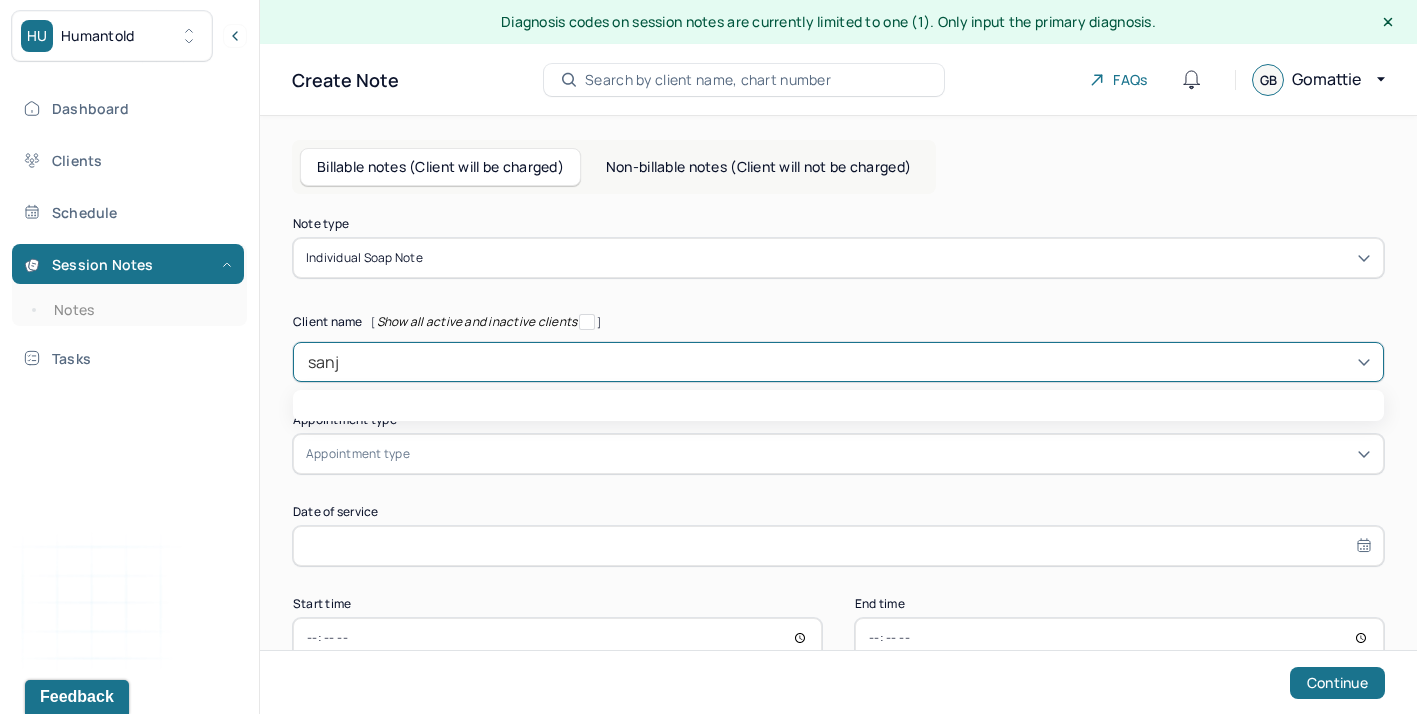 type on "sanji" 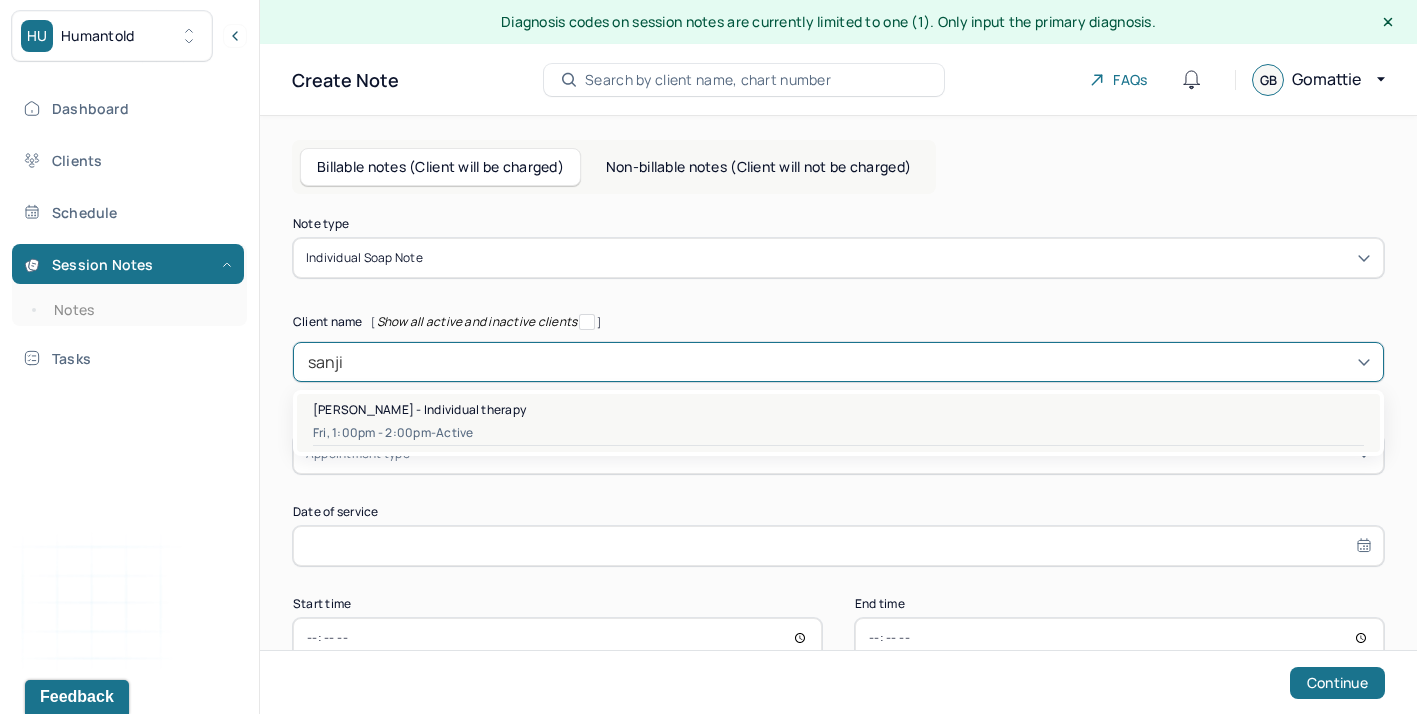 click on "Fri, 1:00pm - 2:00pm  -  active" at bounding box center [838, 433] 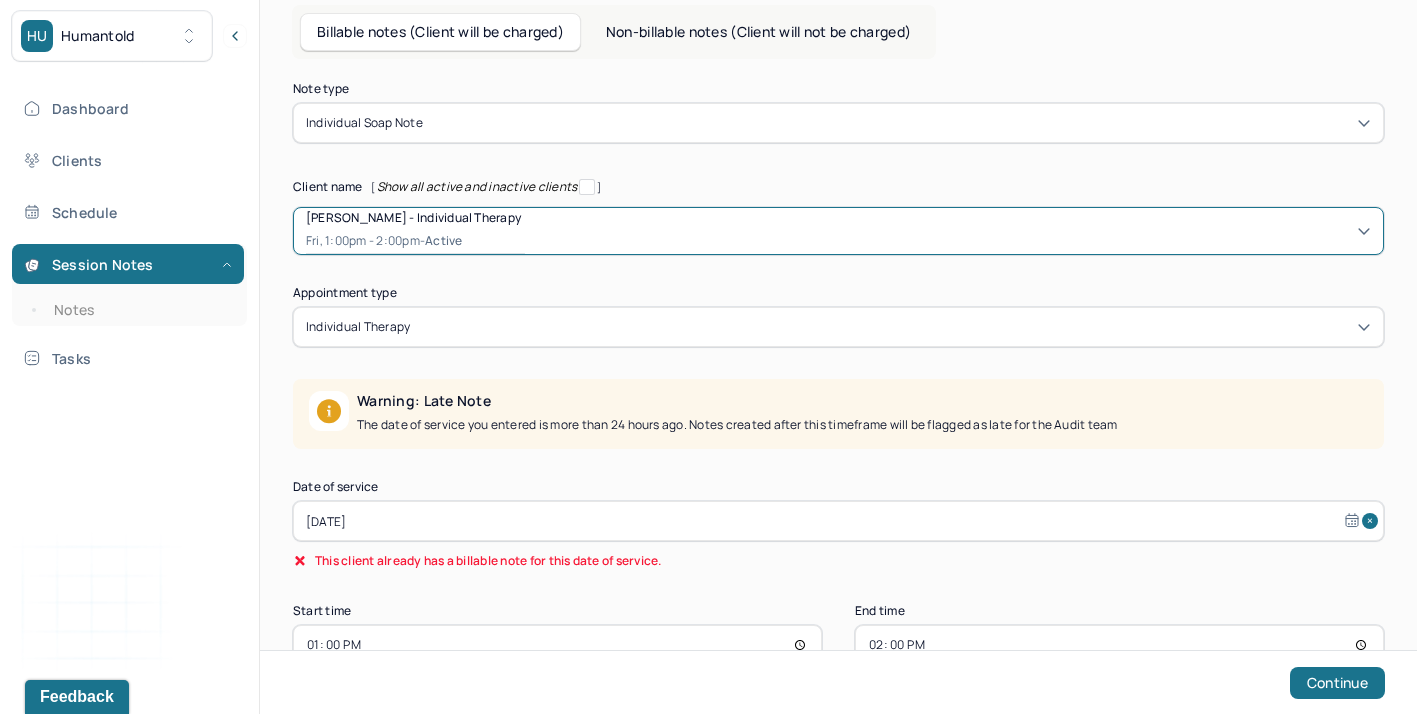 scroll, scrollTop: 191, scrollLeft: 0, axis: vertical 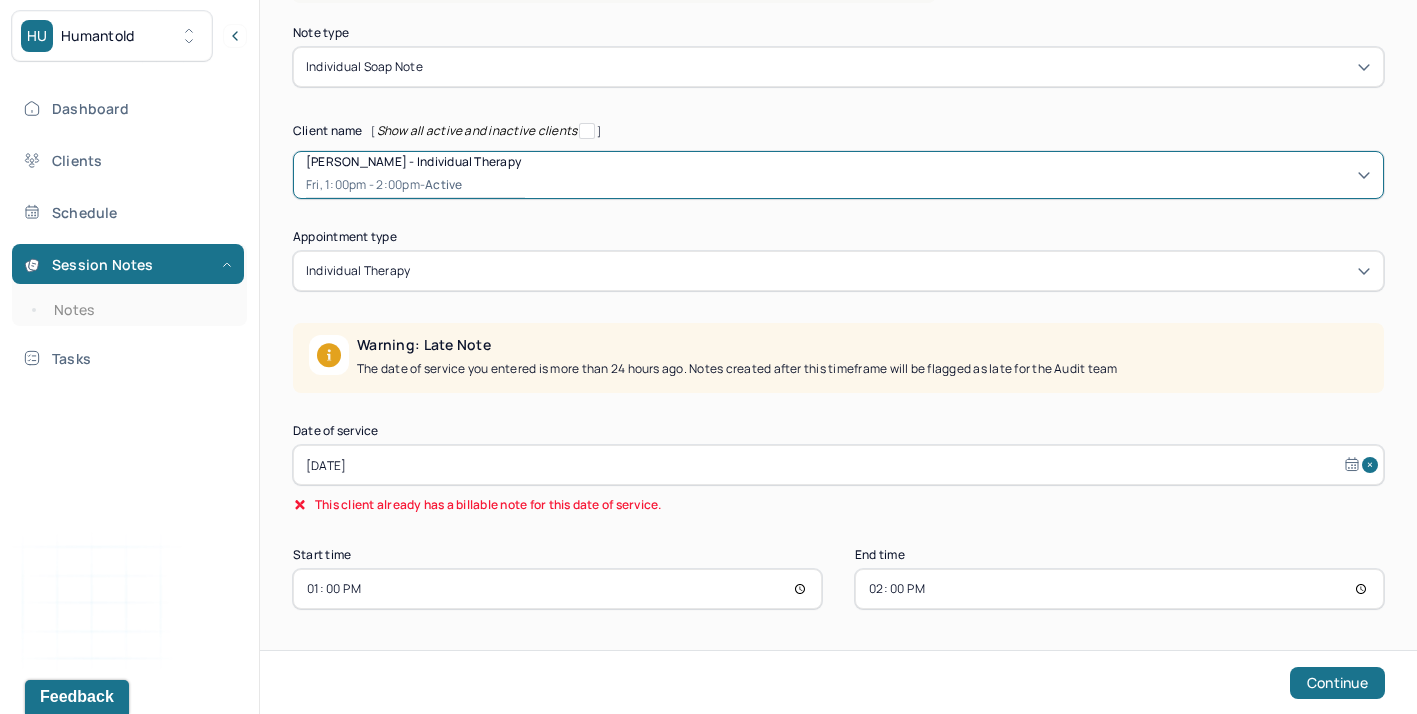 click on "[DATE]" at bounding box center [838, 465] 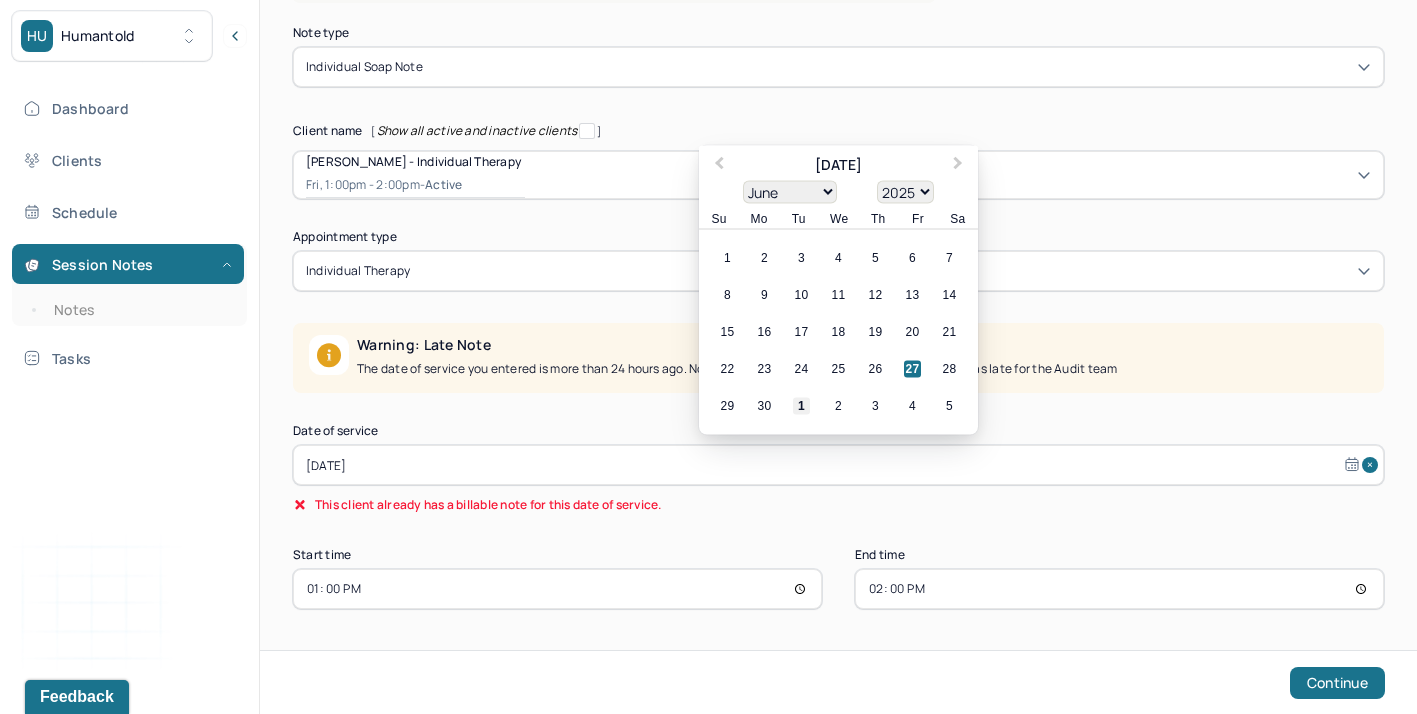 click on "1" at bounding box center [801, 406] 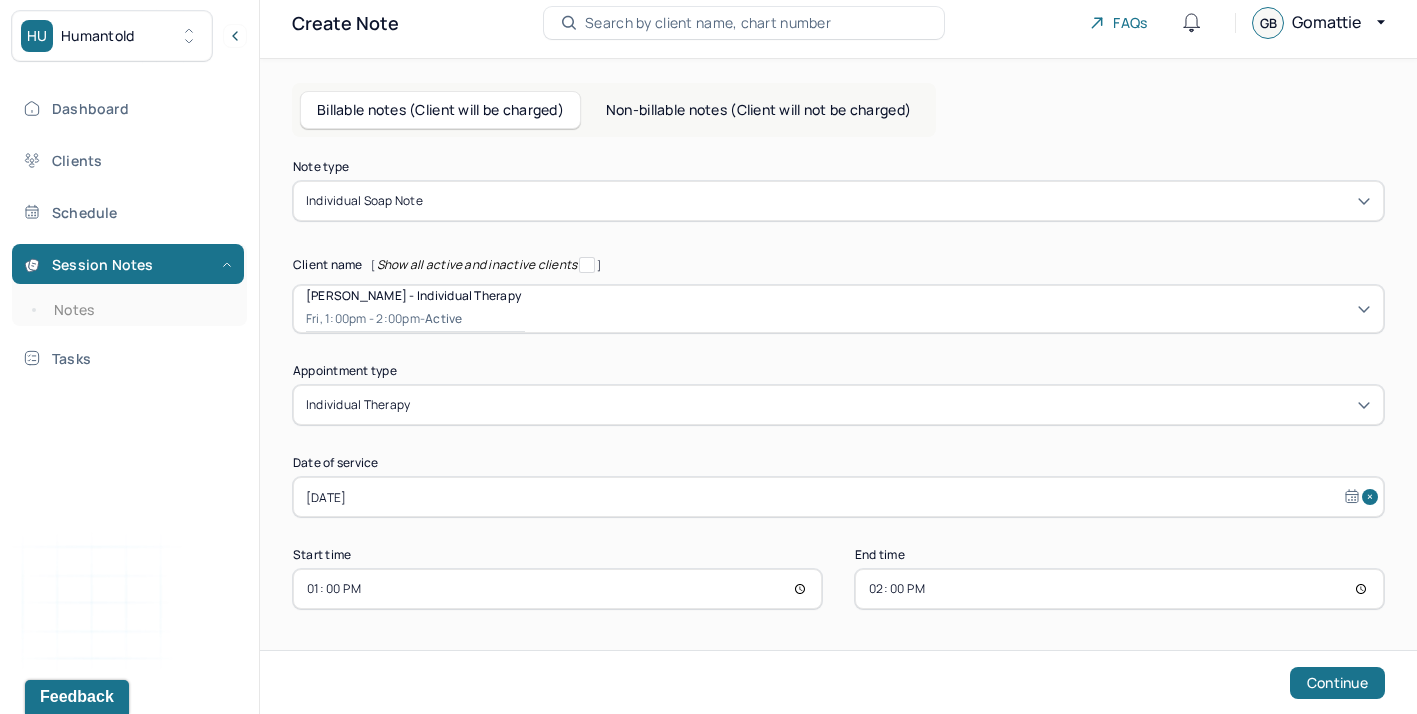 click on "13:00" at bounding box center (557, 589) 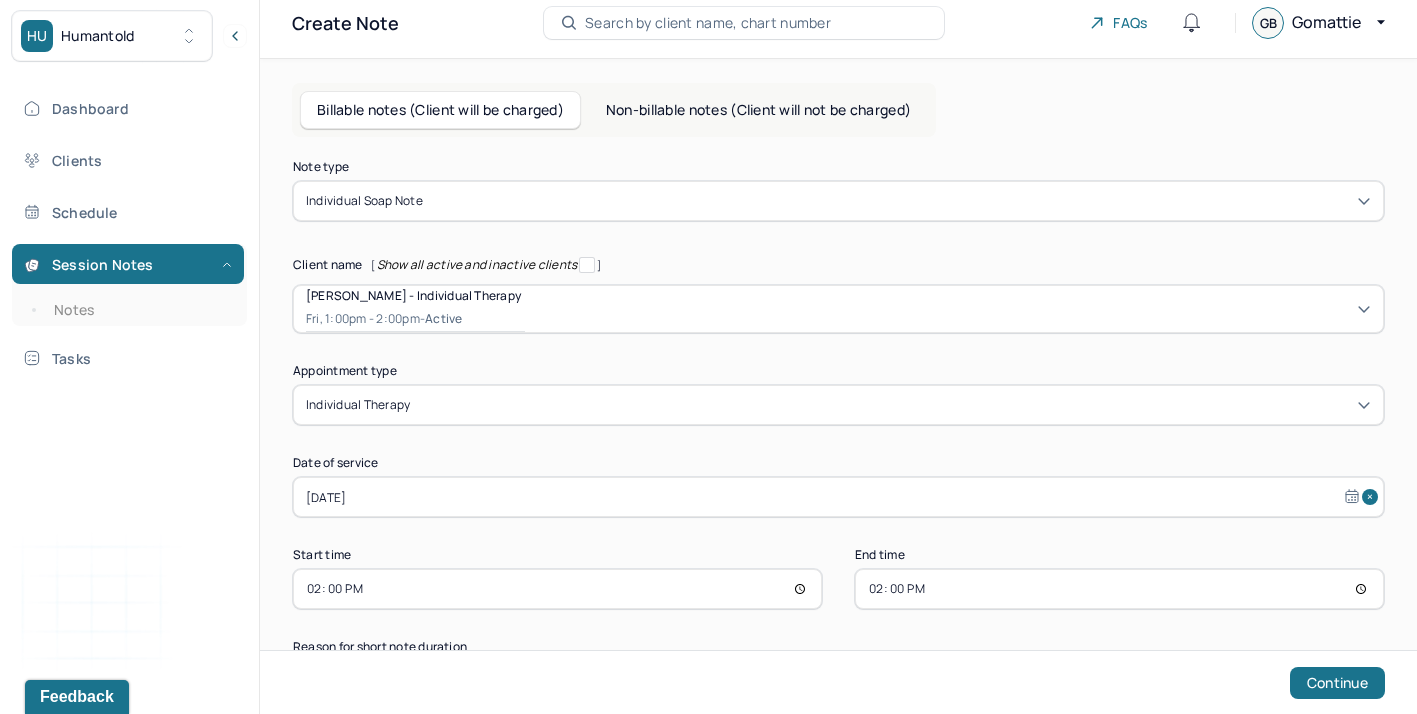 click on "14:00" at bounding box center (1119, 589) 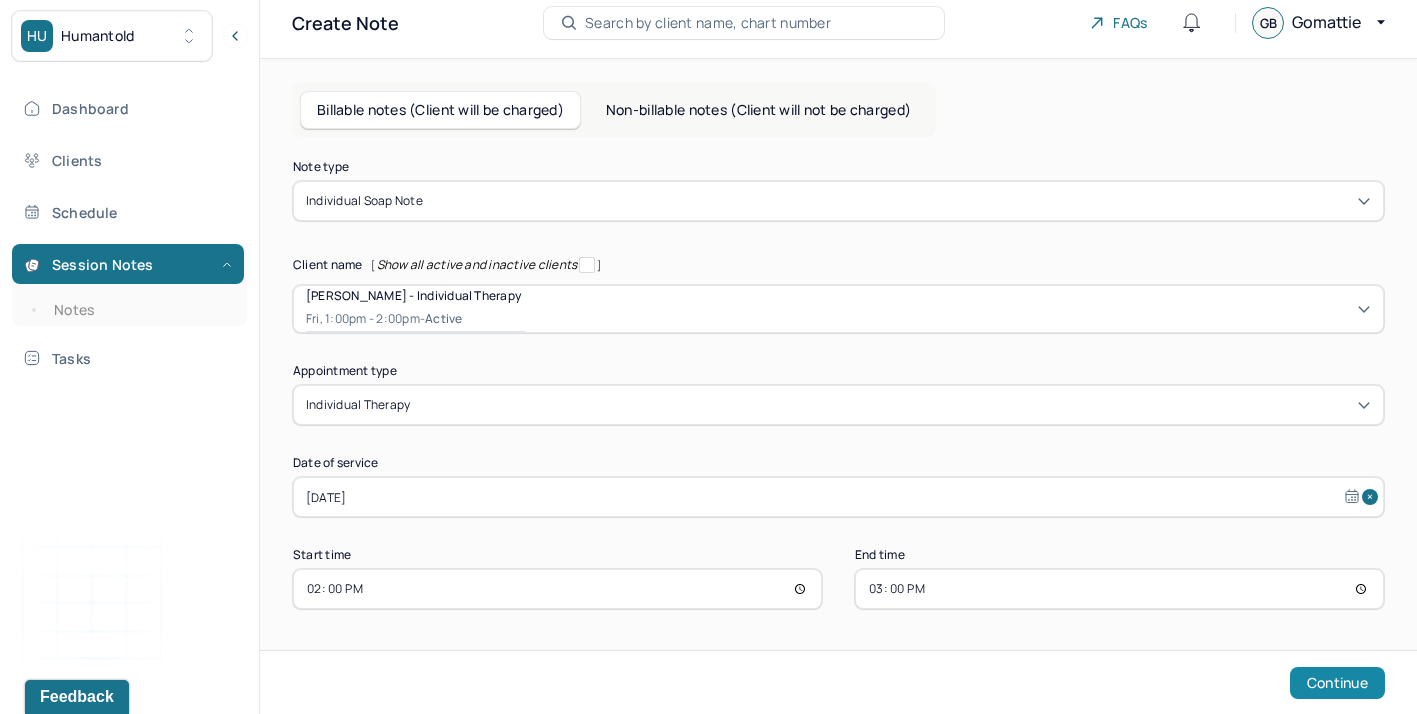 click on "Continue" at bounding box center [1337, 683] 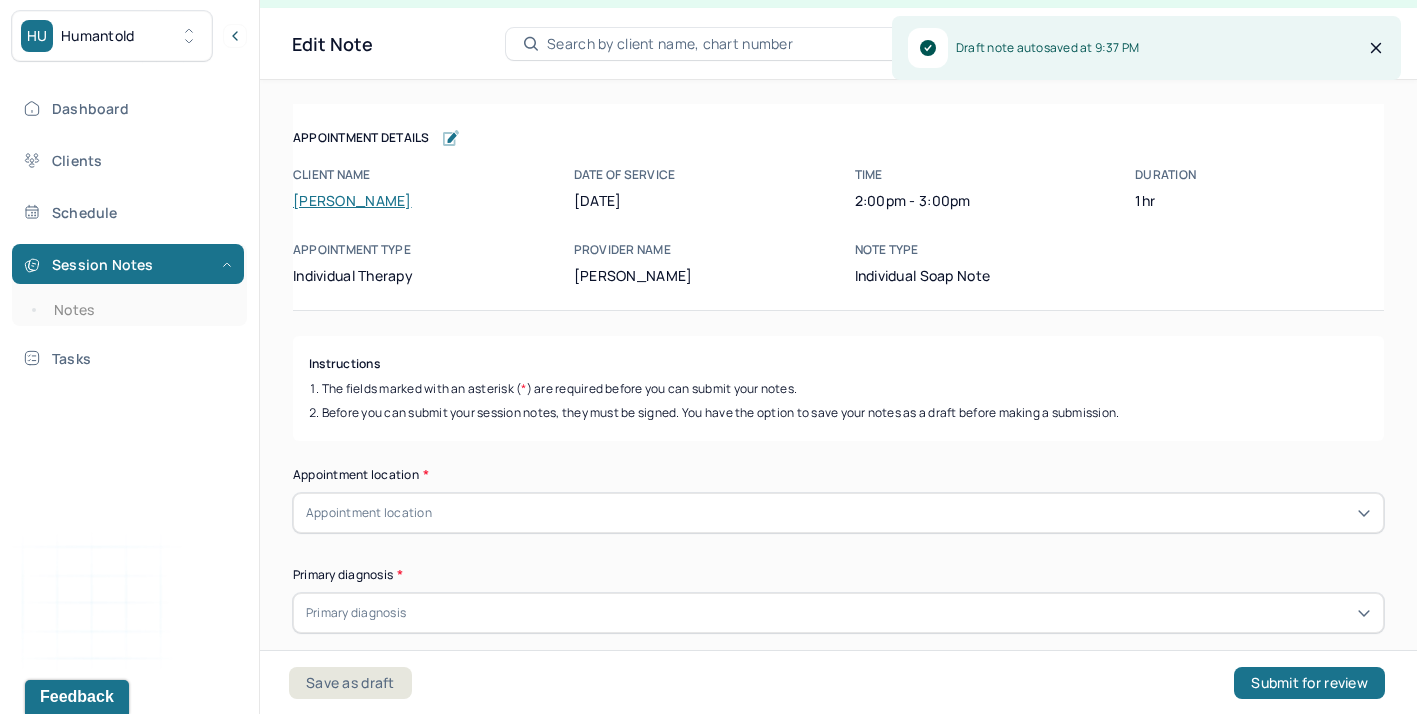 scroll, scrollTop: 36, scrollLeft: 0, axis: vertical 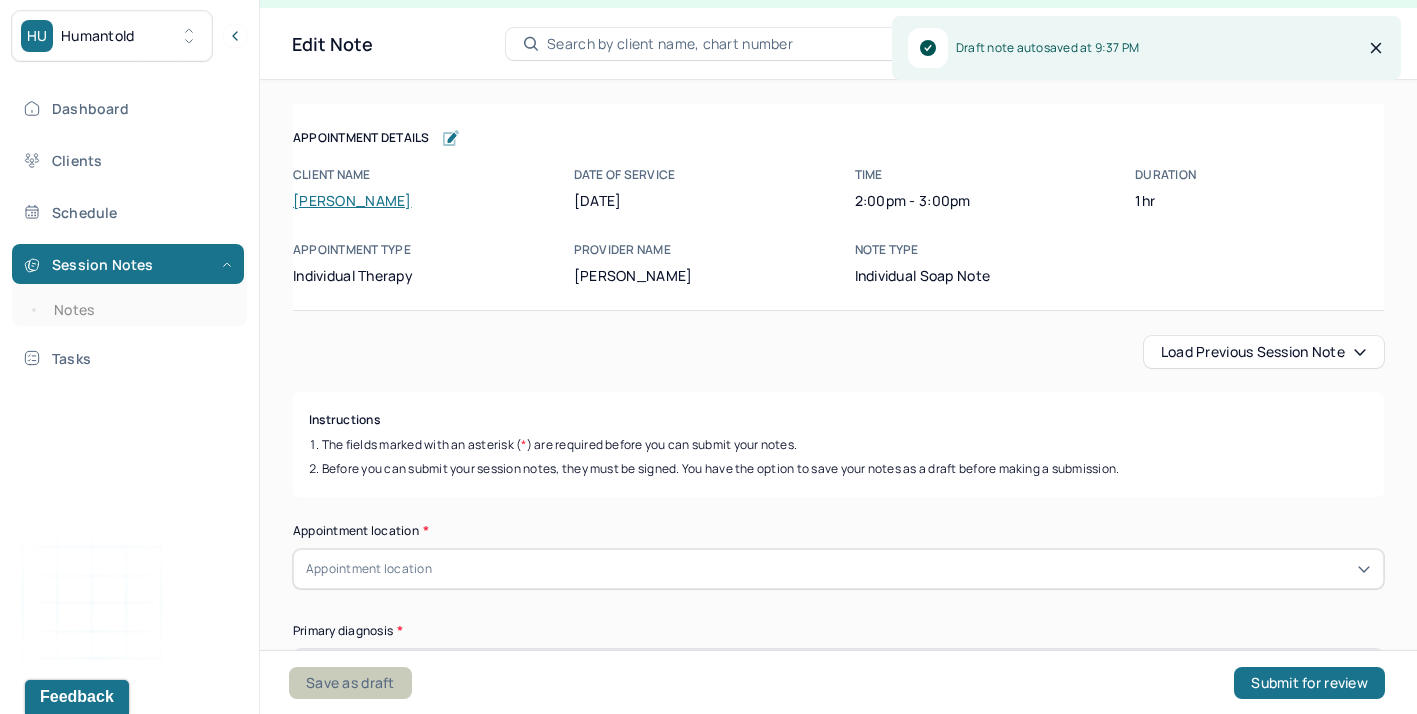 click on "Save as draft" at bounding box center (350, 683) 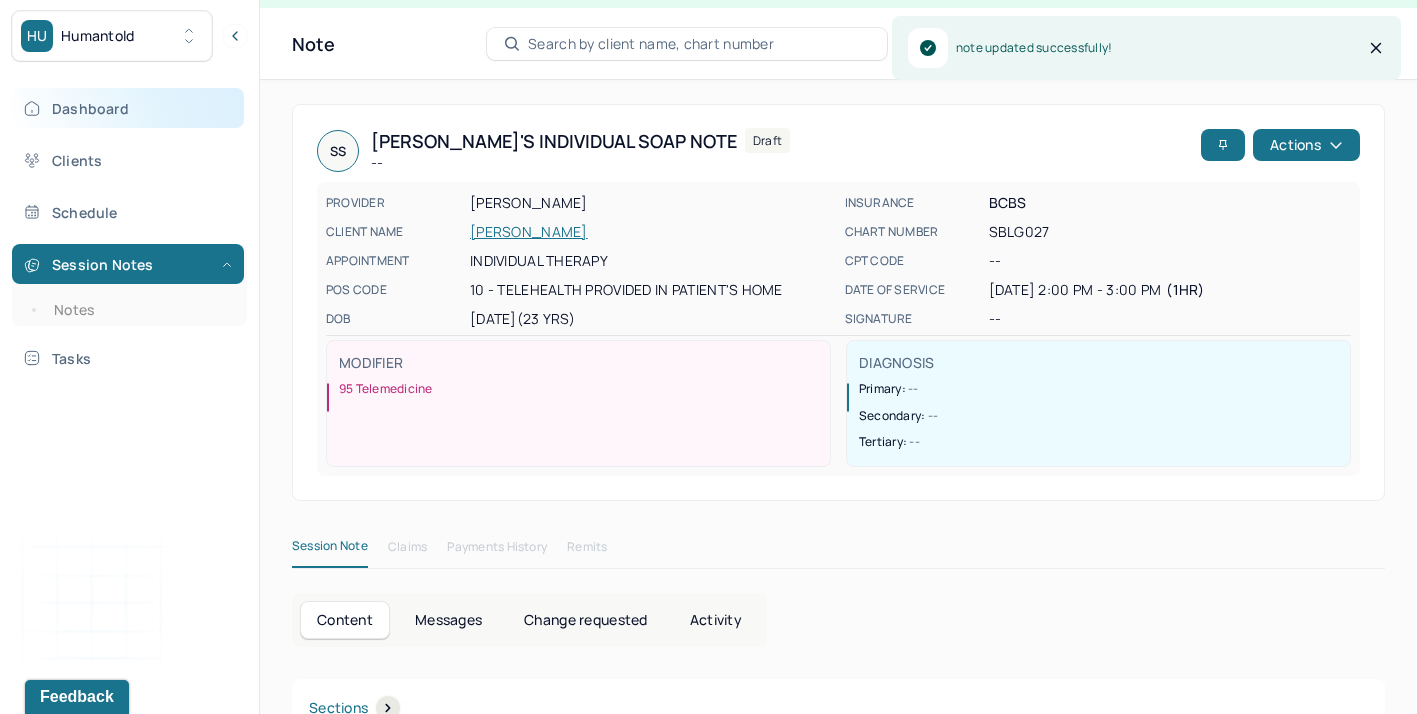click on "Dashboard" at bounding box center (128, 108) 